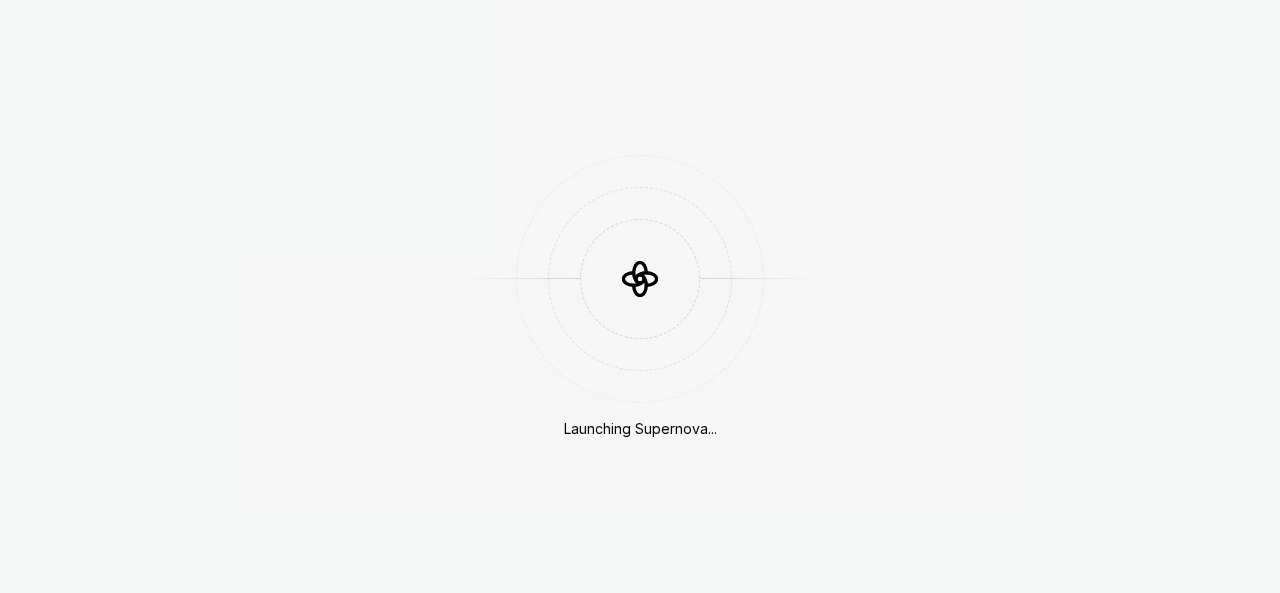 scroll, scrollTop: 0, scrollLeft: 0, axis: both 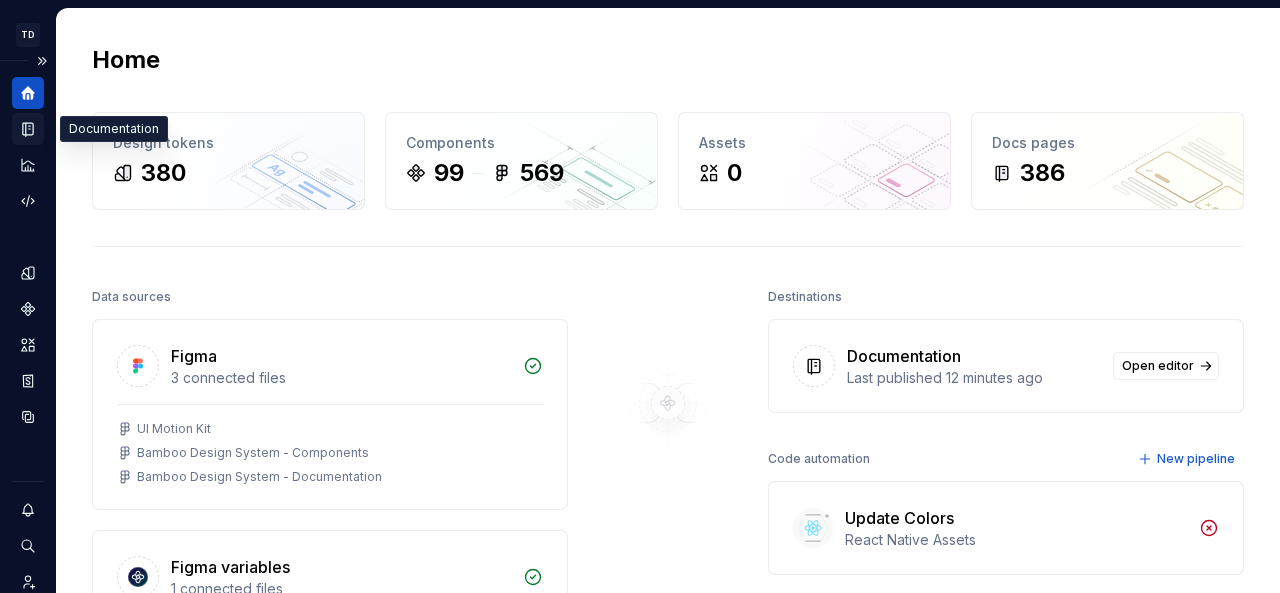 click 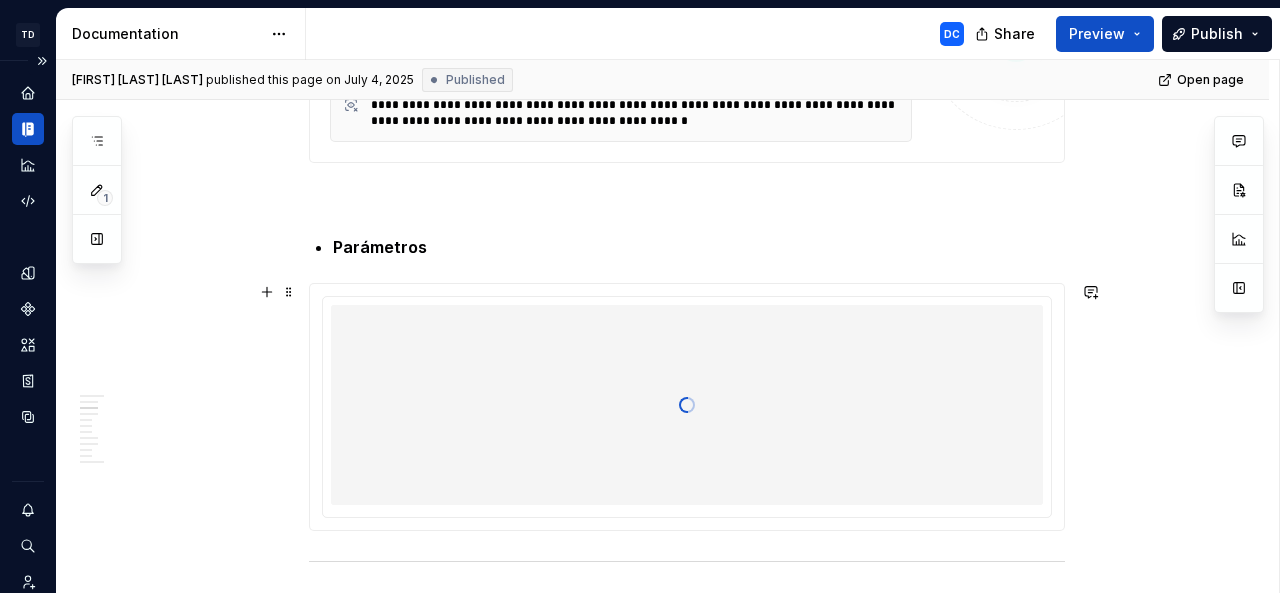 scroll, scrollTop: 1019, scrollLeft: 0, axis: vertical 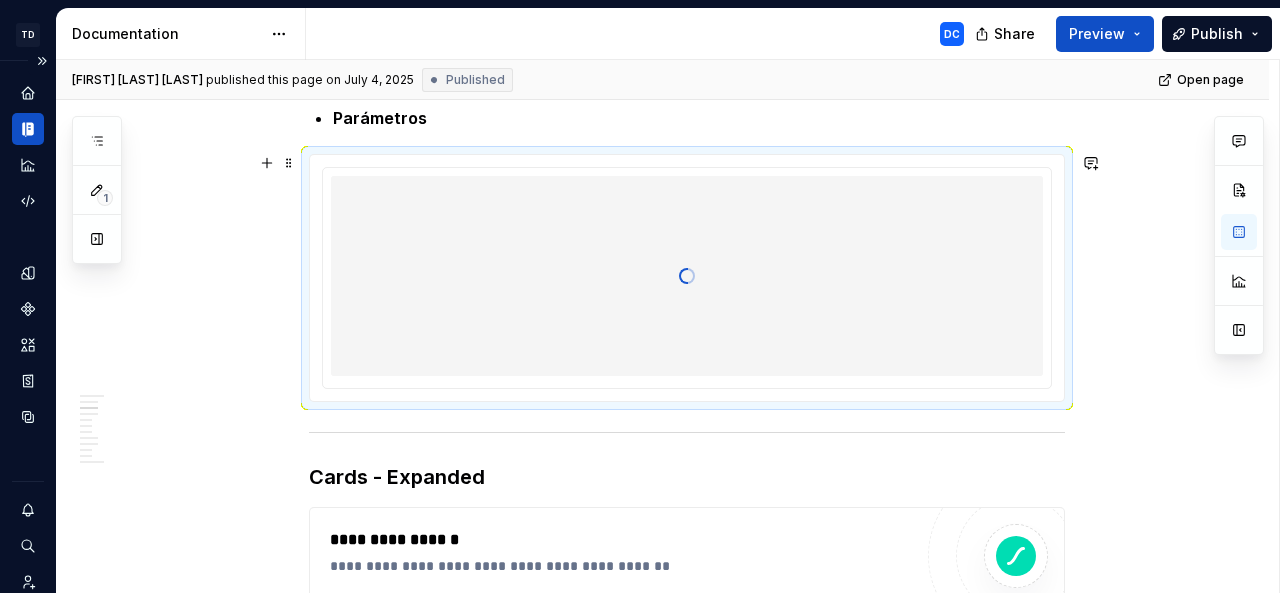 click at bounding box center [687, 276] 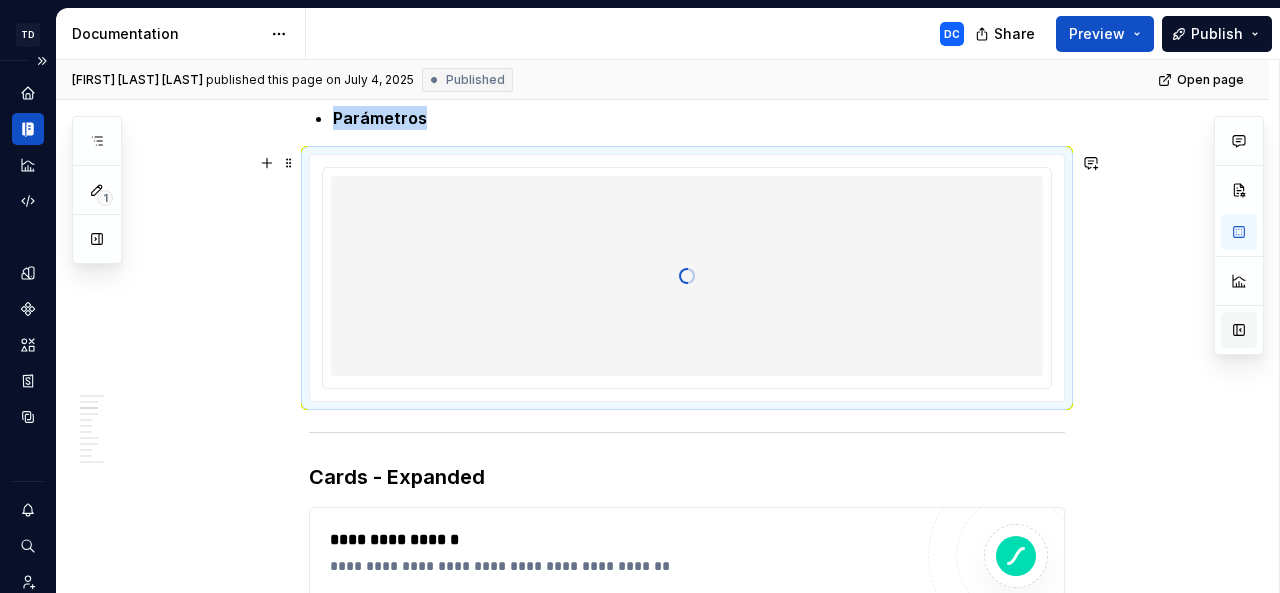 click at bounding box center [1239, 330] 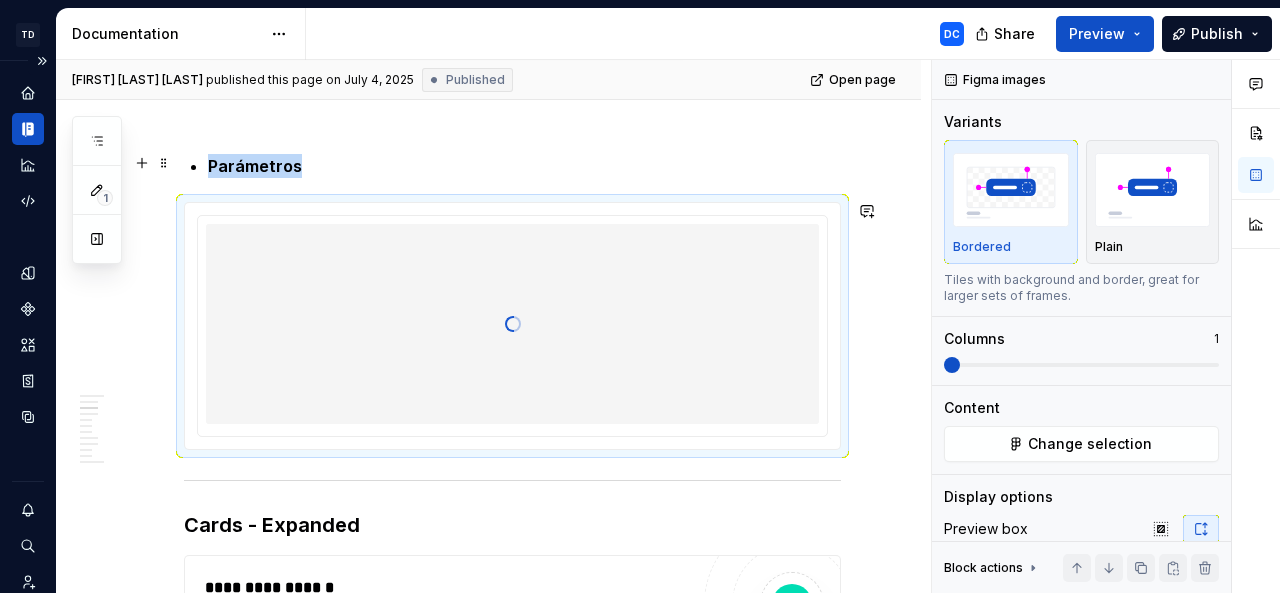 scroll, scrollTop: 1067, scrollLeft: 0, axis: vertical 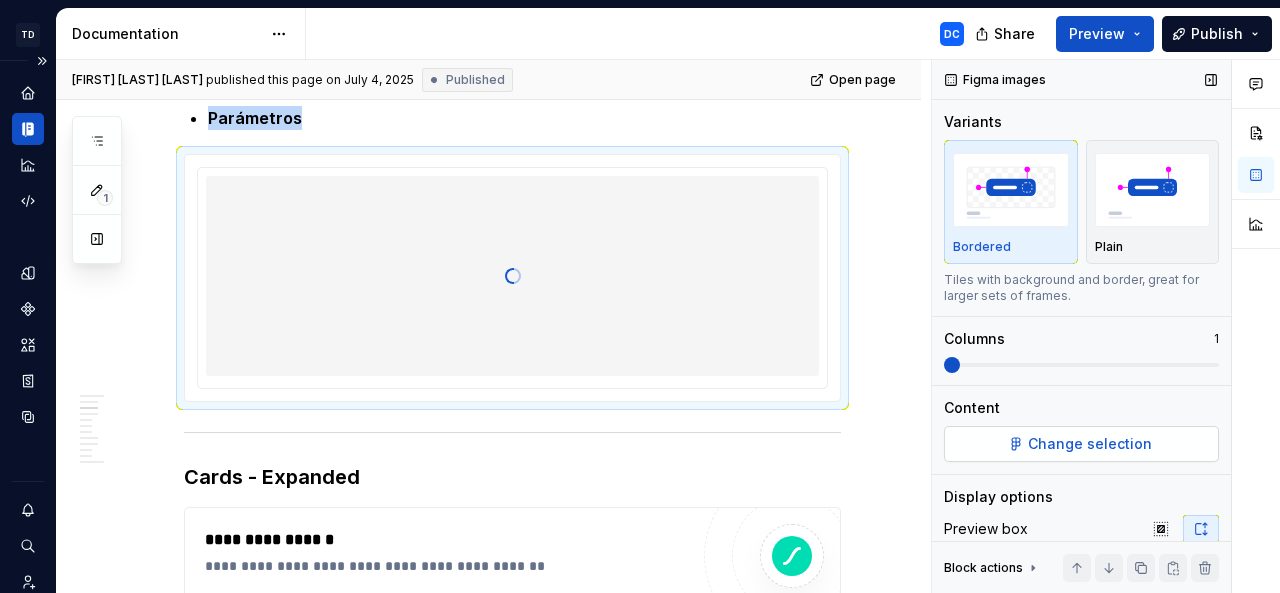 click on "Change selection" at bounding box center (1090, 444) 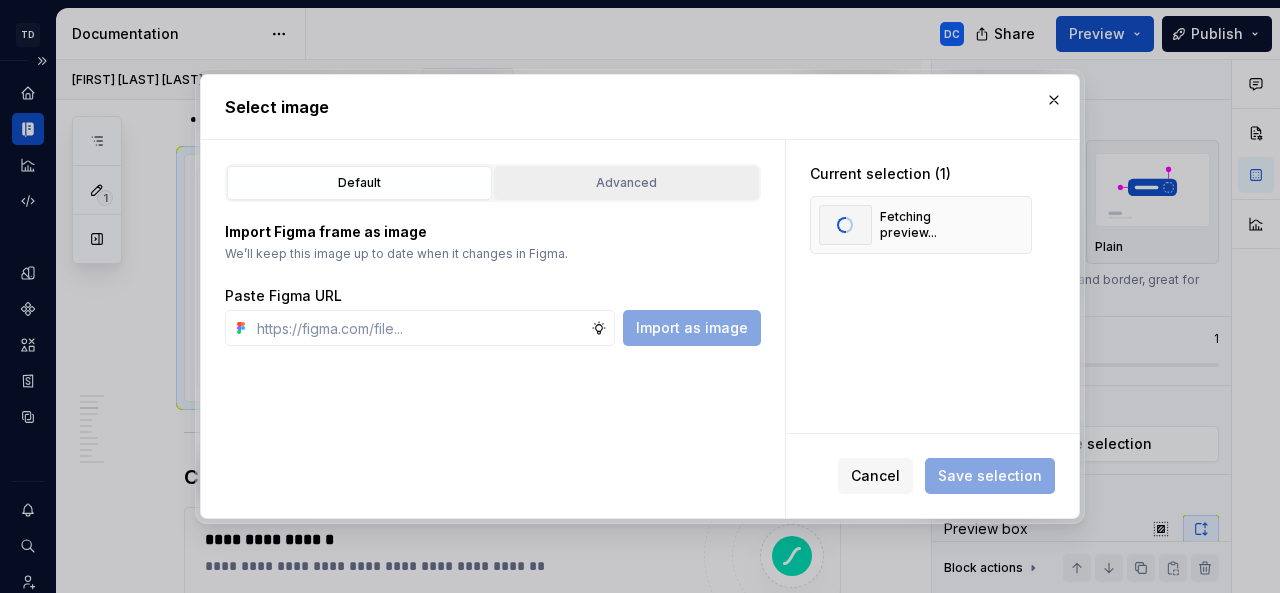 click on "Advanced" at bounding box center (626, 183) 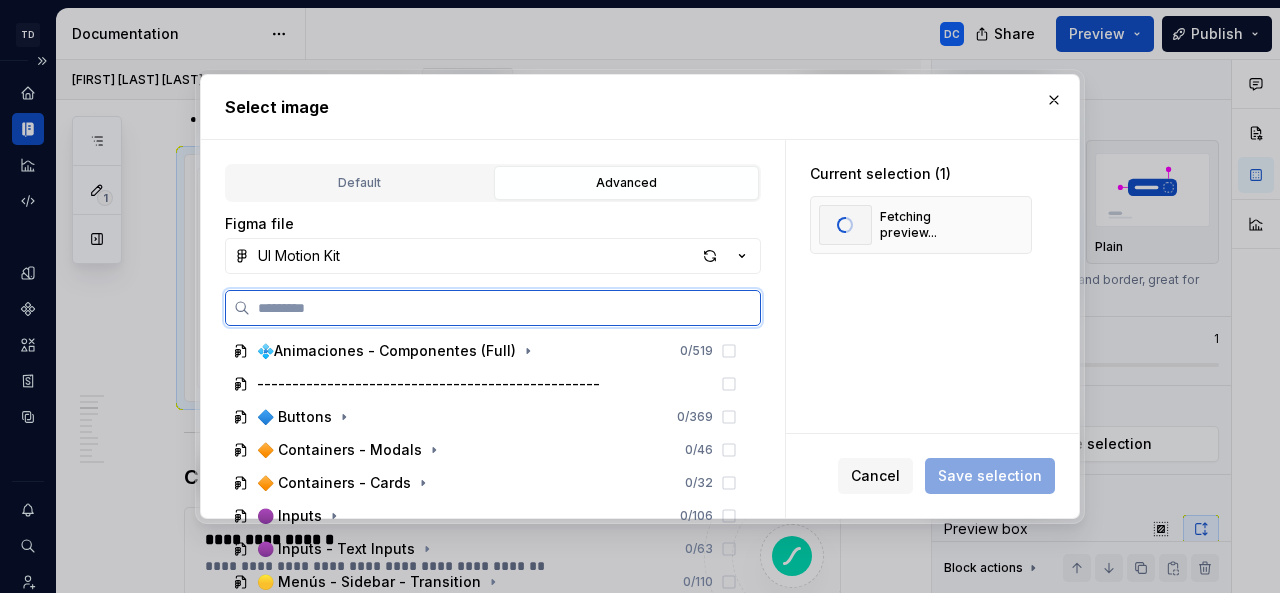 scroll, scrollTop: 73, scrollLeft: 0, axis: vertical 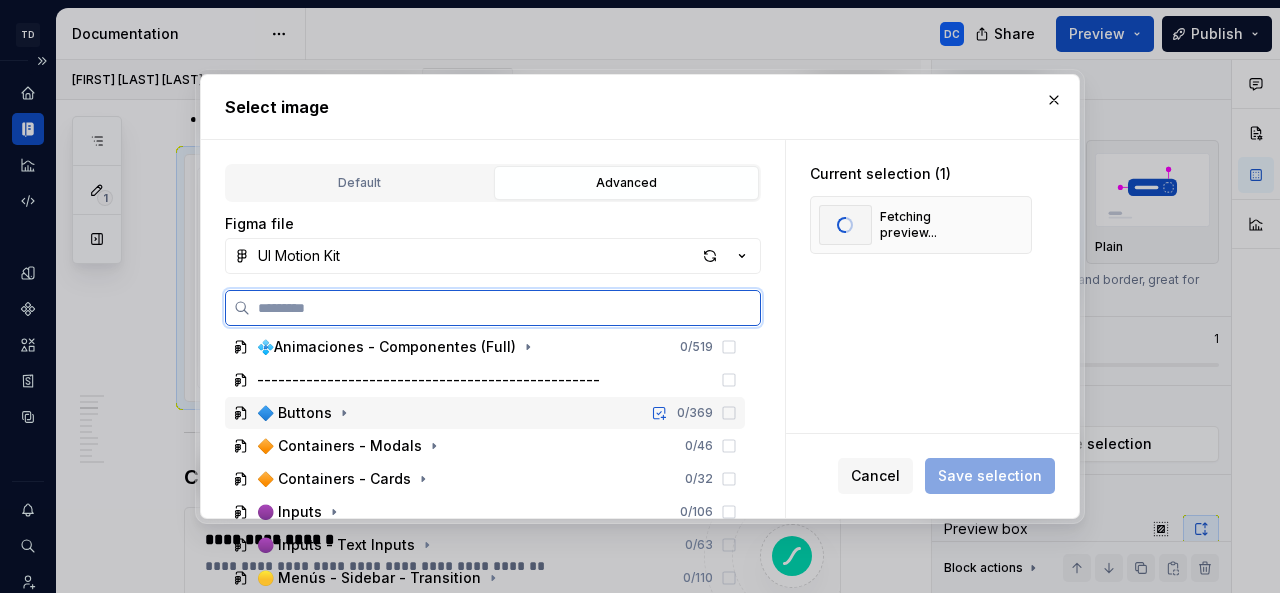click on "🔷 Buttons 0 / 369" at bounding box center (485, 413) 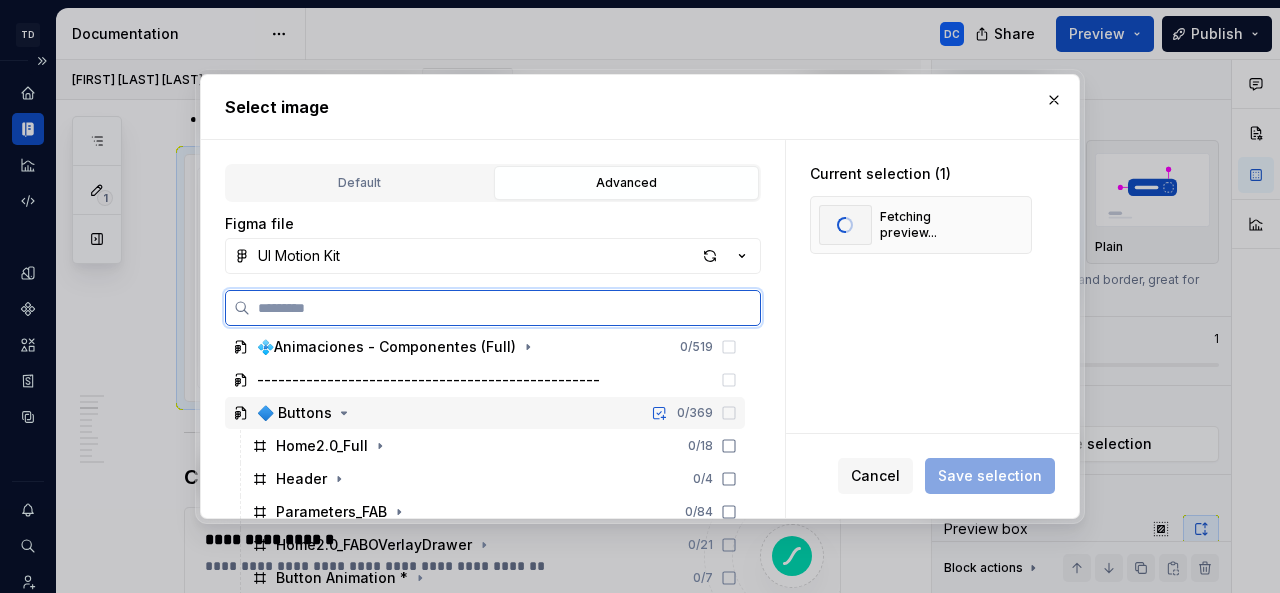 click on "🔷 Buttons 0 / 369" at bounding box center [485, 413] 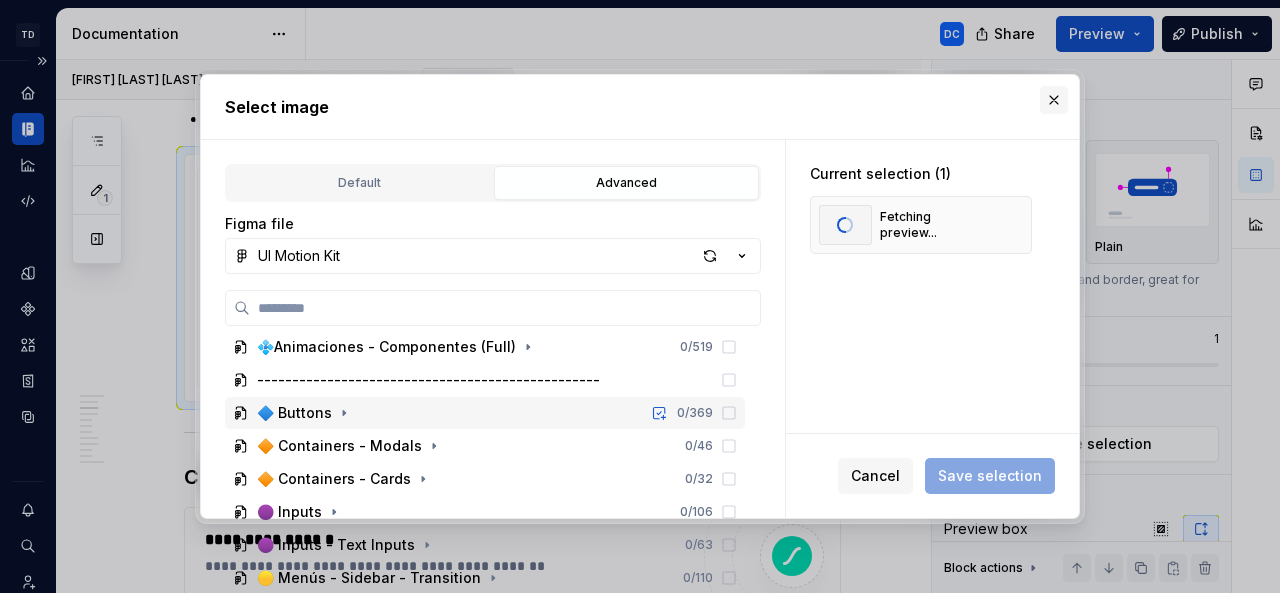 click at bounding box center (1054, 100) 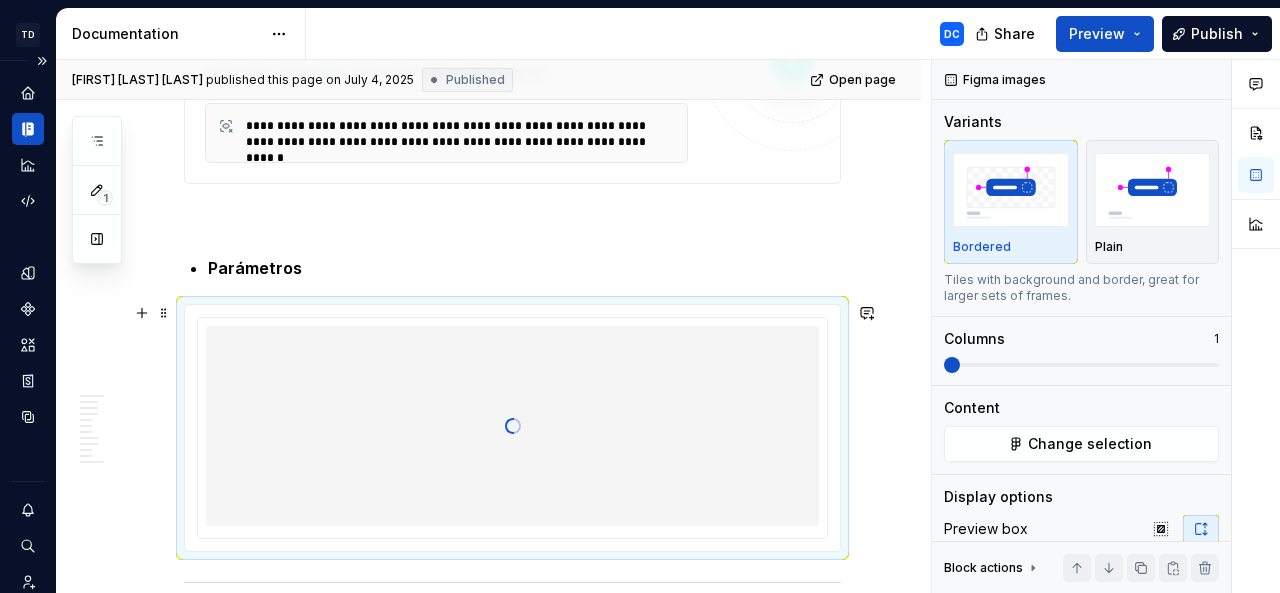 scroll, scrollTop: 919, scrollLeft: 0, axis: vertical 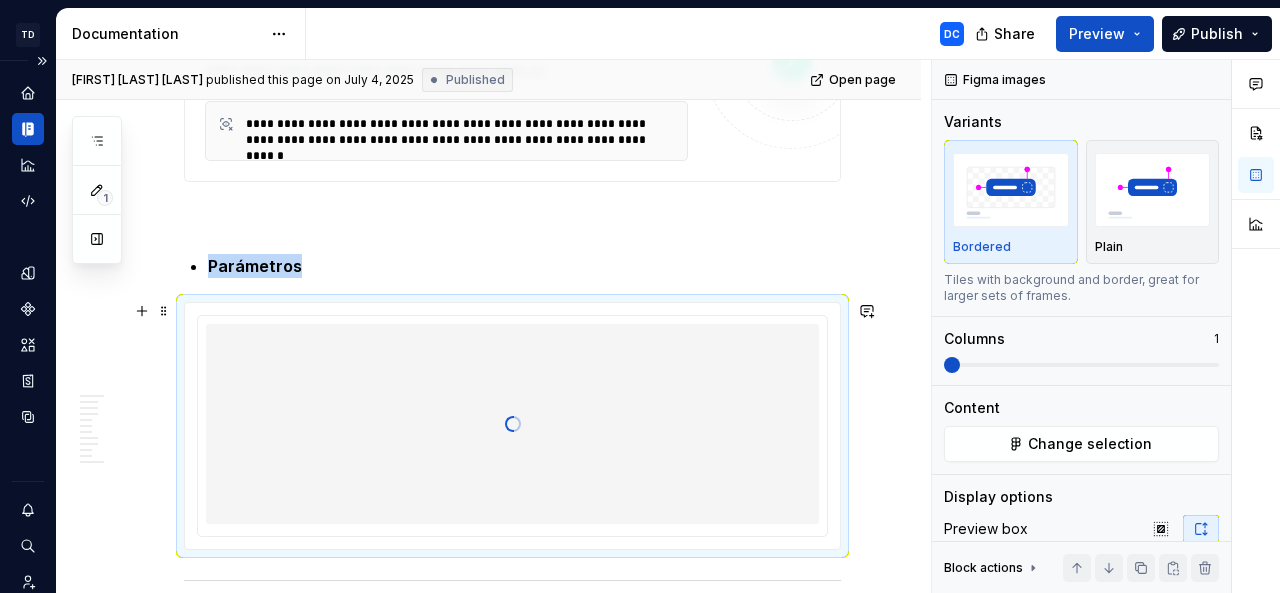 click at bounding box center [512, 424] 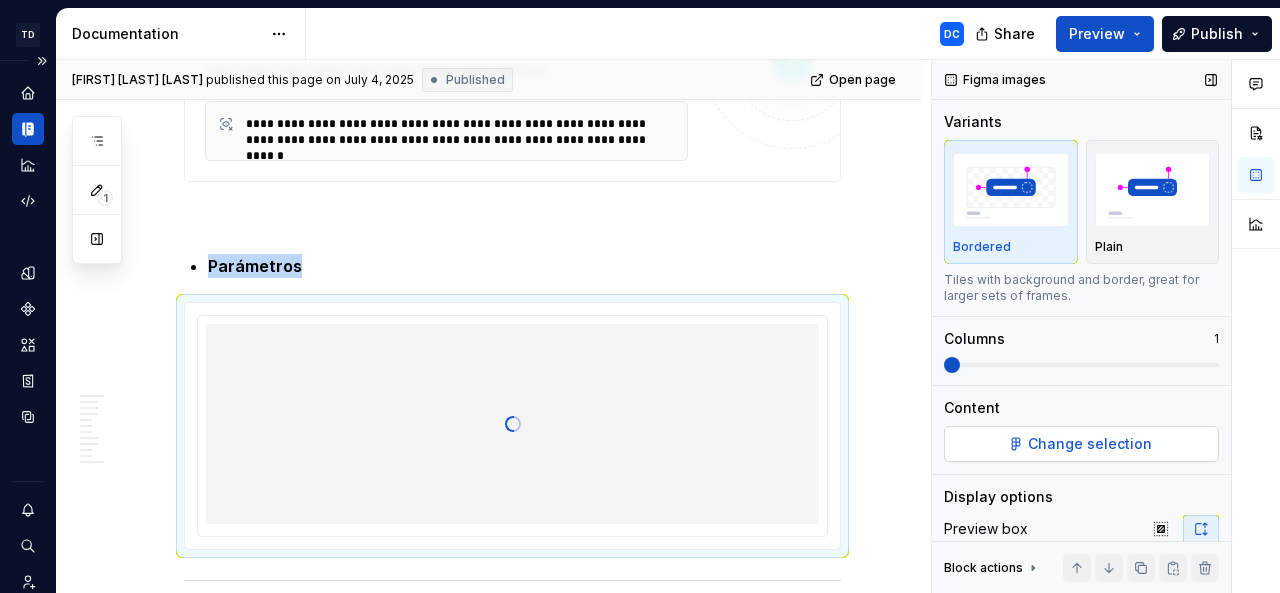 scroll, scrollTop: 114, scrollLeft: 0, axis: vertical 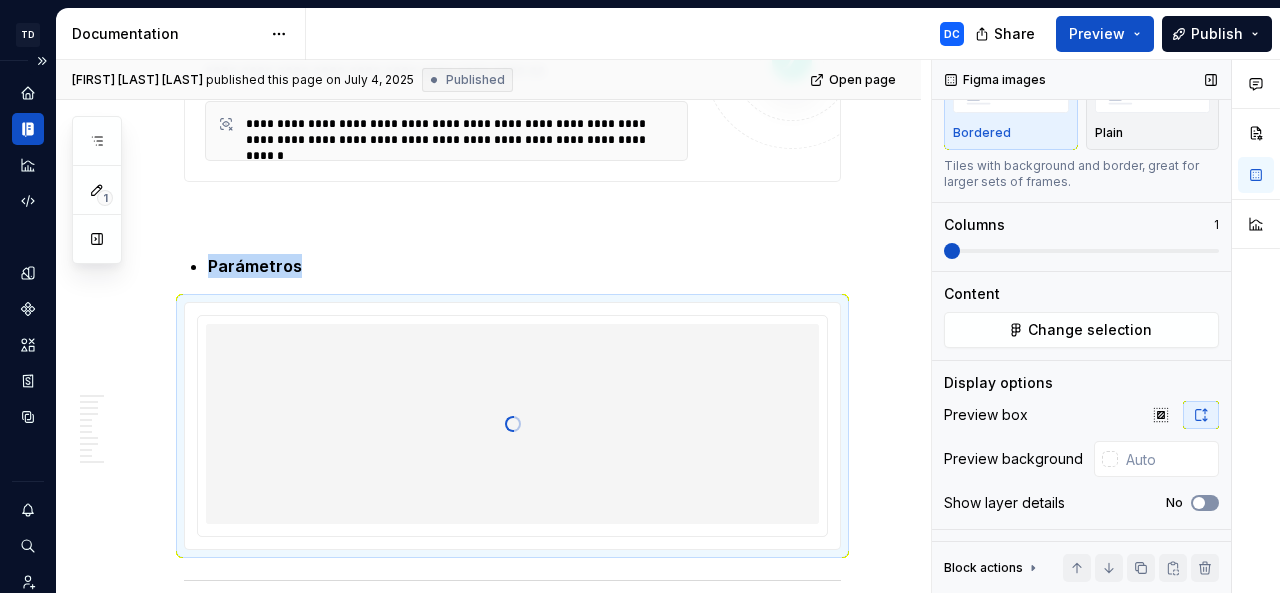 click on "No" at bounding box center (1205, 503) 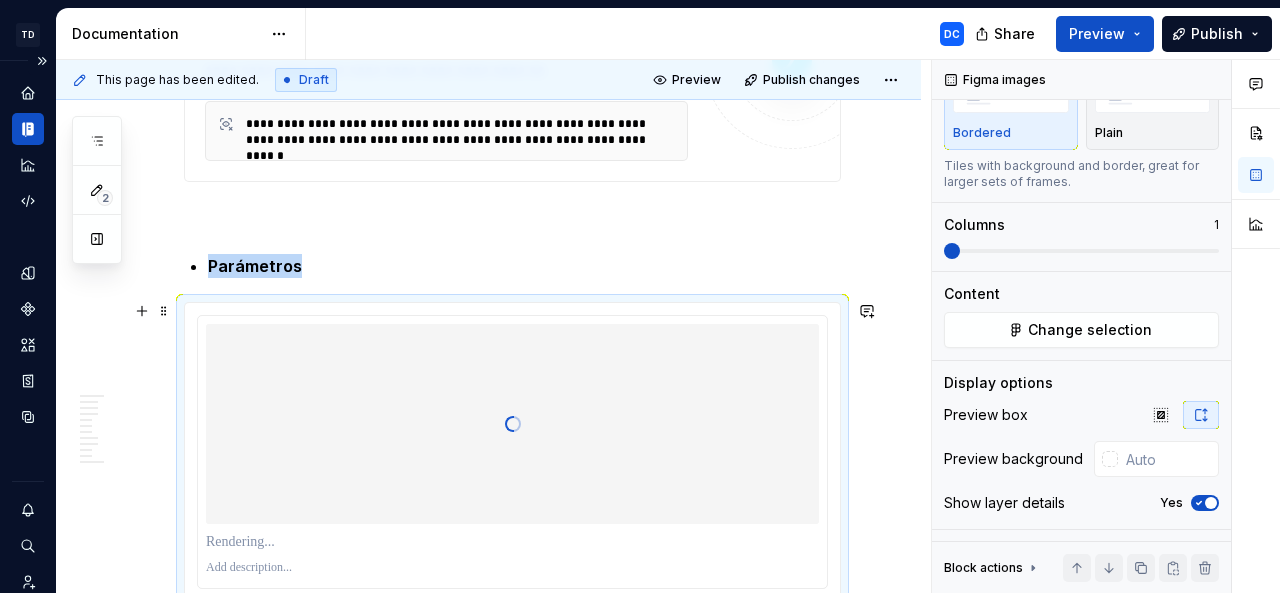 type on "*" 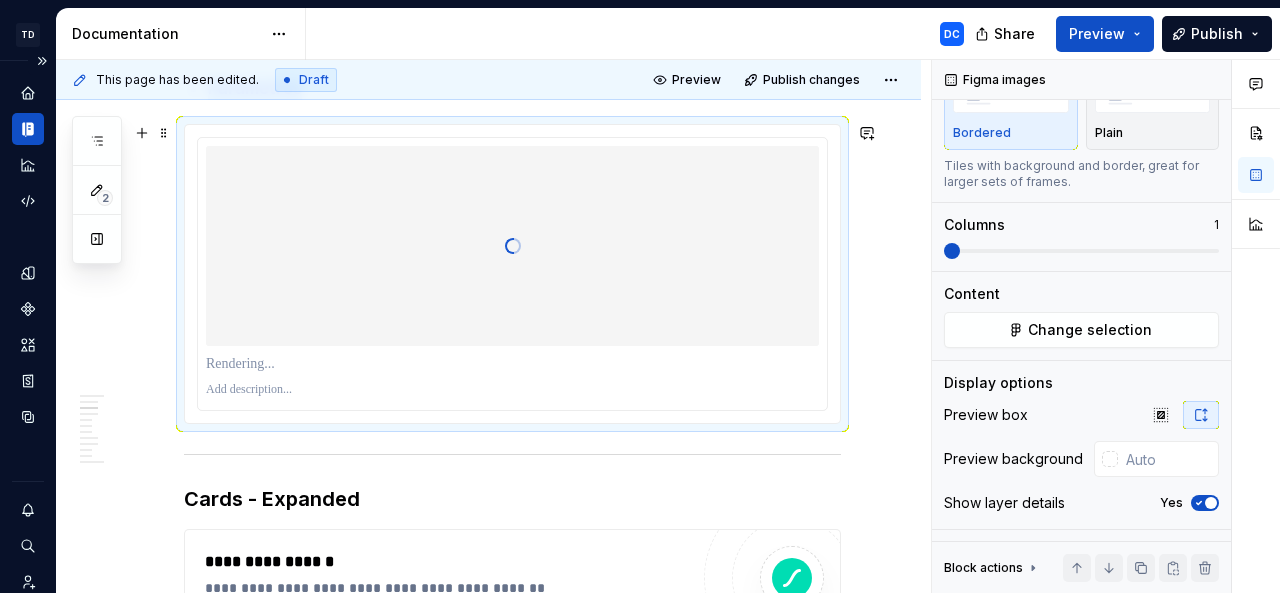 scroll, scrollTop: 1110, scrollLeft: 0, axis: vertical 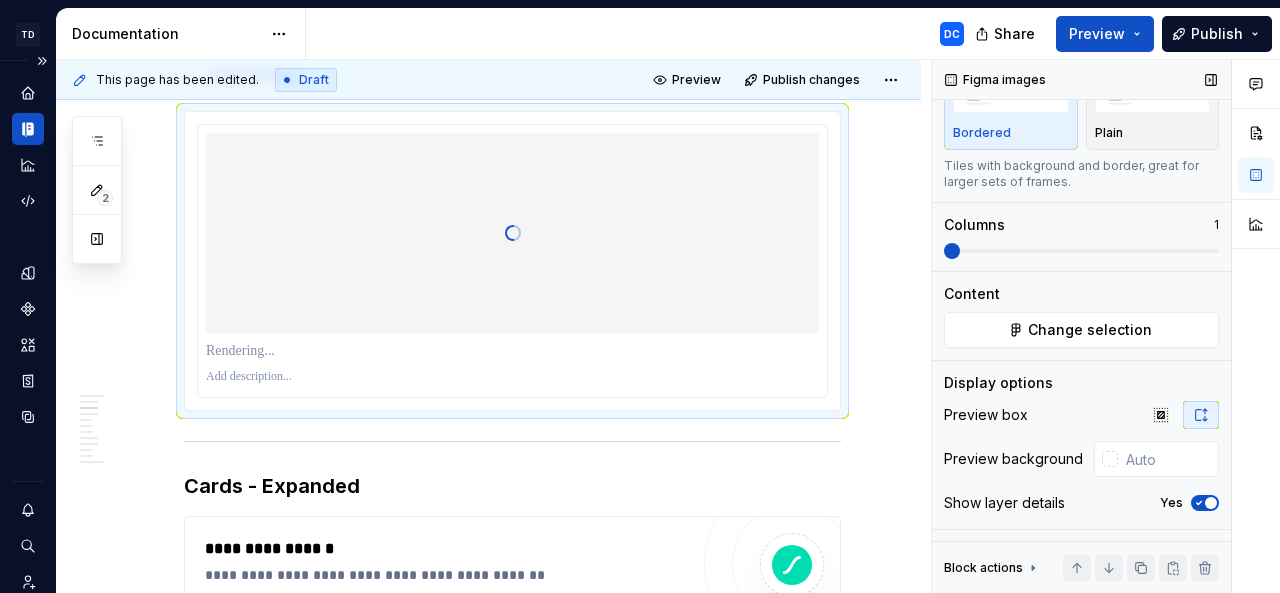 click 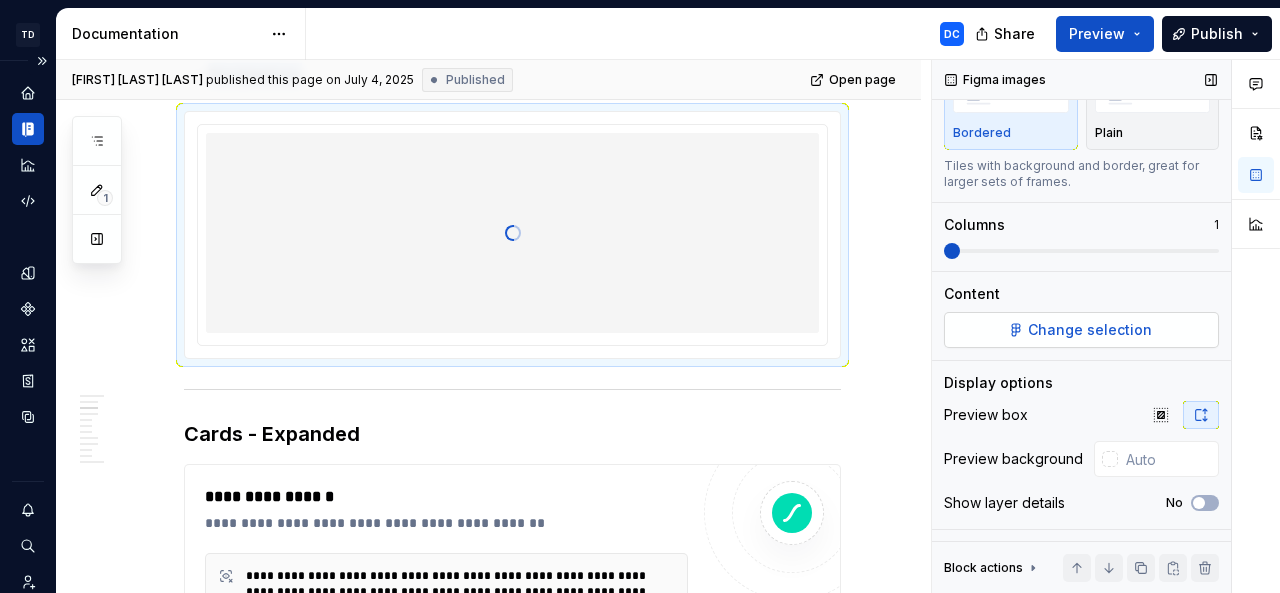 click on "Change selection" at bounding box center [1090, 330] 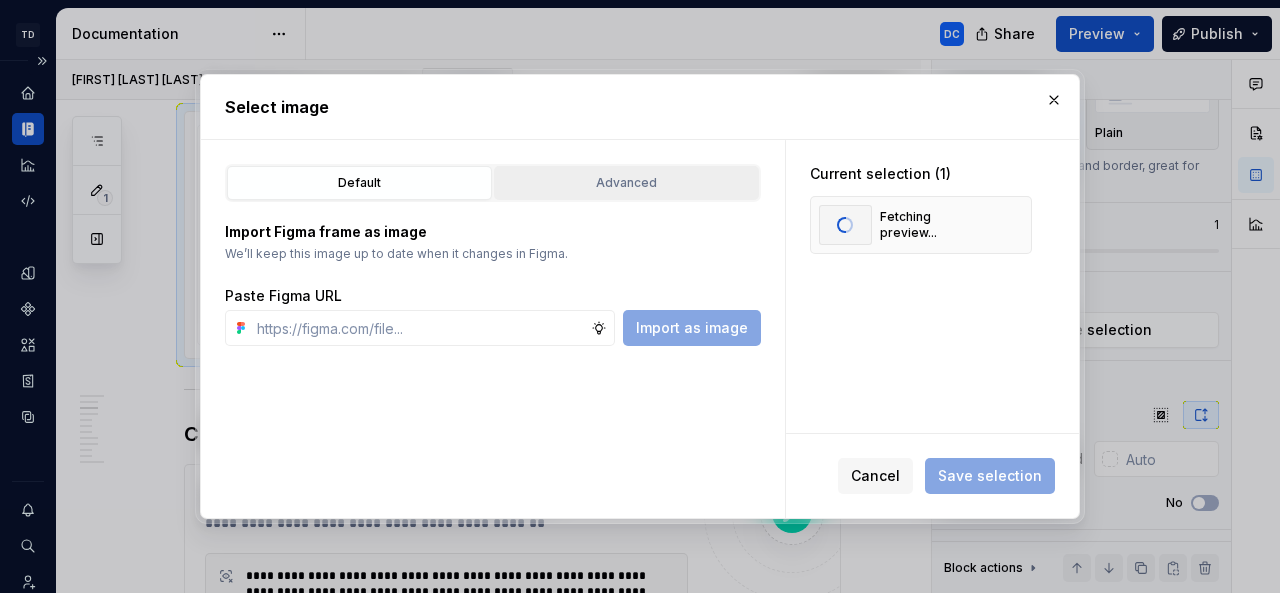 click on "Advanced" at bounding box center (626, 183) 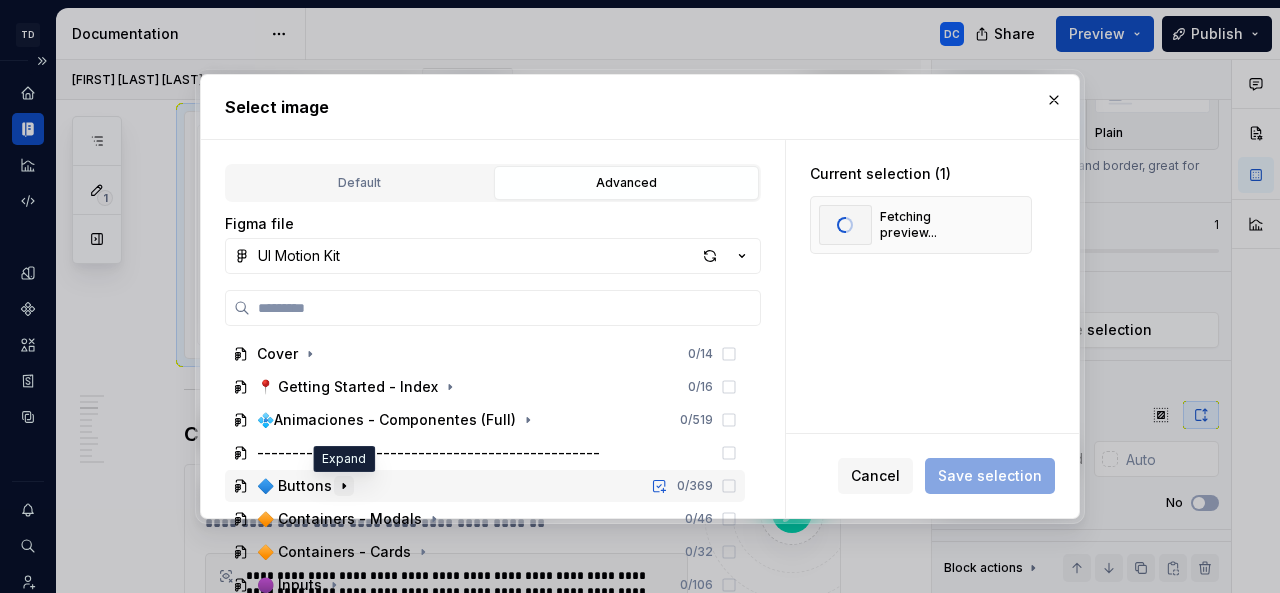 click 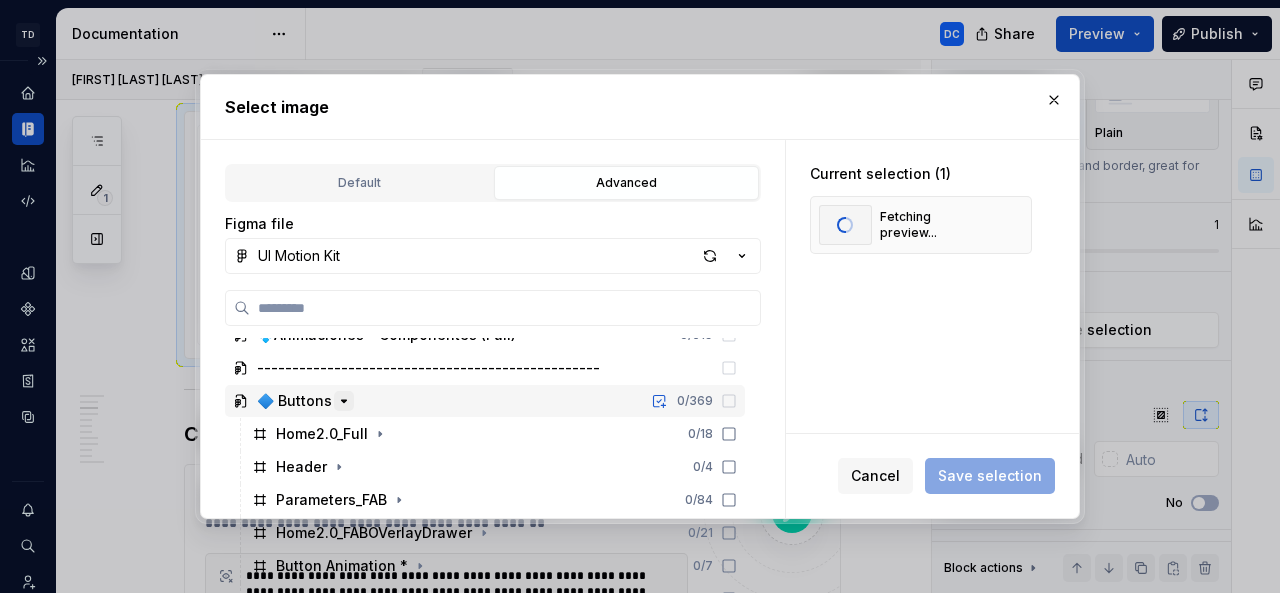 scroll, scrollTop: 161, scrollLeft: 0, axis: vertical 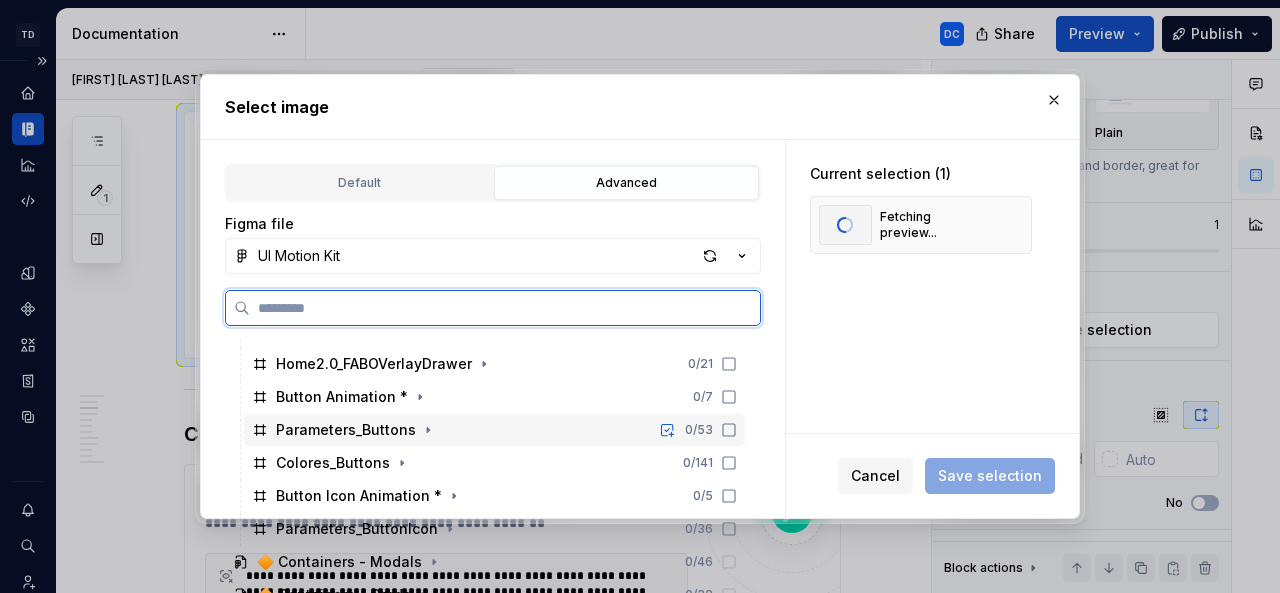 click on "Parameters_Buttons 0 / 53" at bounding box center (494, 430) 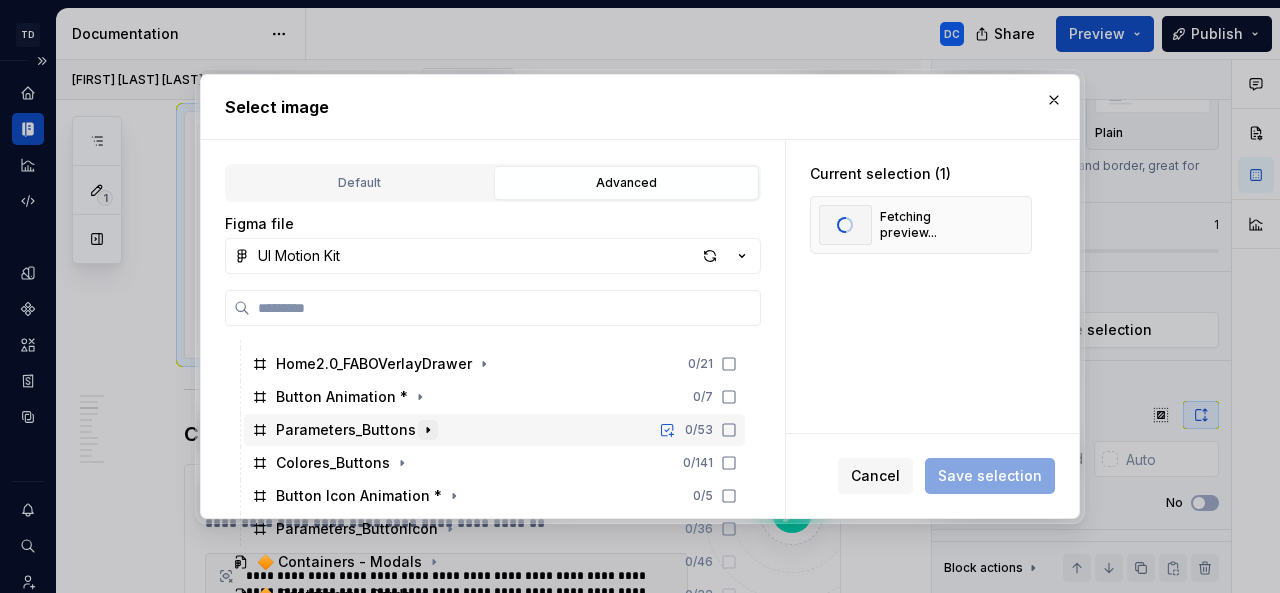 click at bounding box center (428, 430) 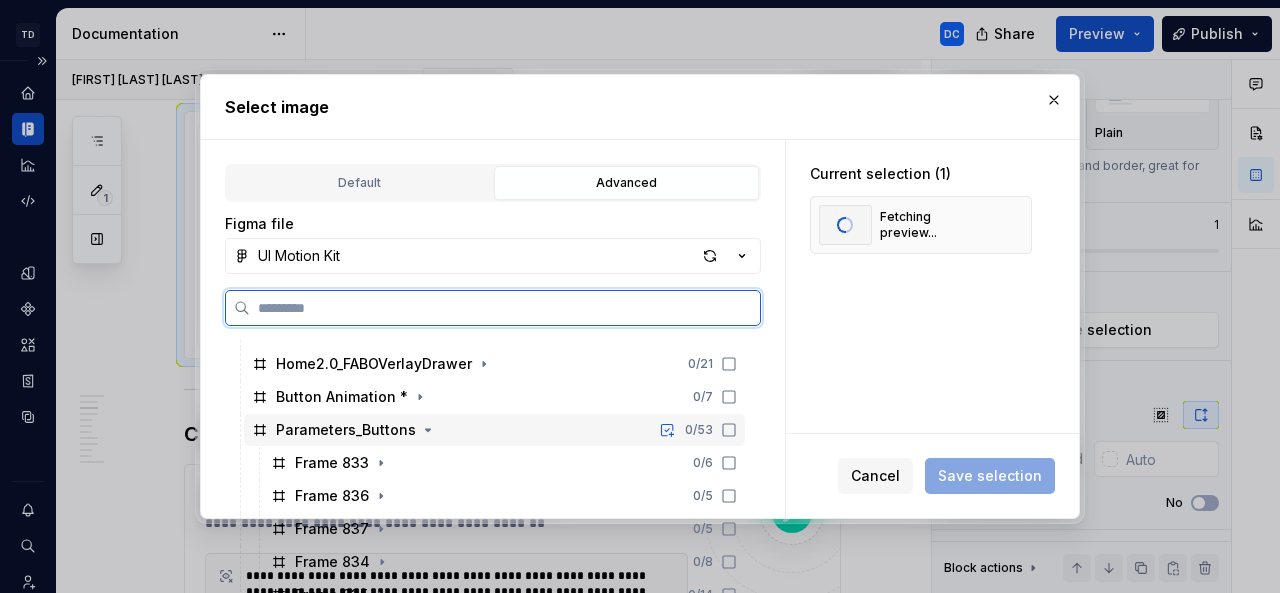 drag, startPoint x: 409, startPoint y: 430, endPoint x: 276, endPoint y: 428, distance: 133.01503 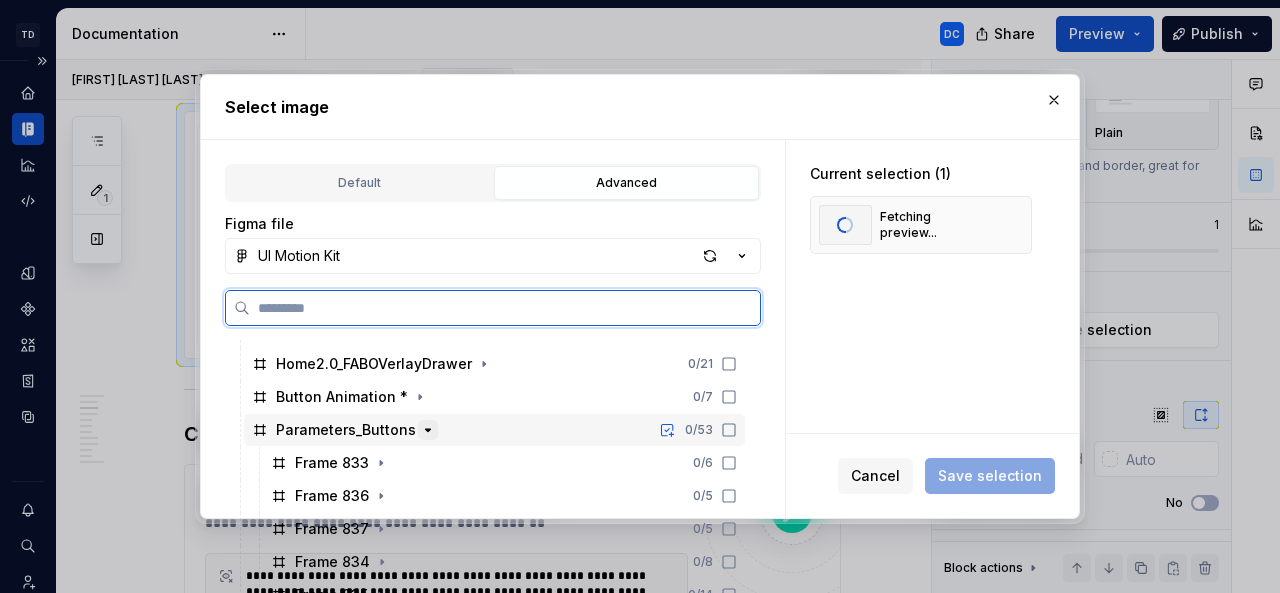 drag, startPoint x: 276, startPoint y: 428, endPoint x: 424, endPoint y: 421, distance: 148.16545 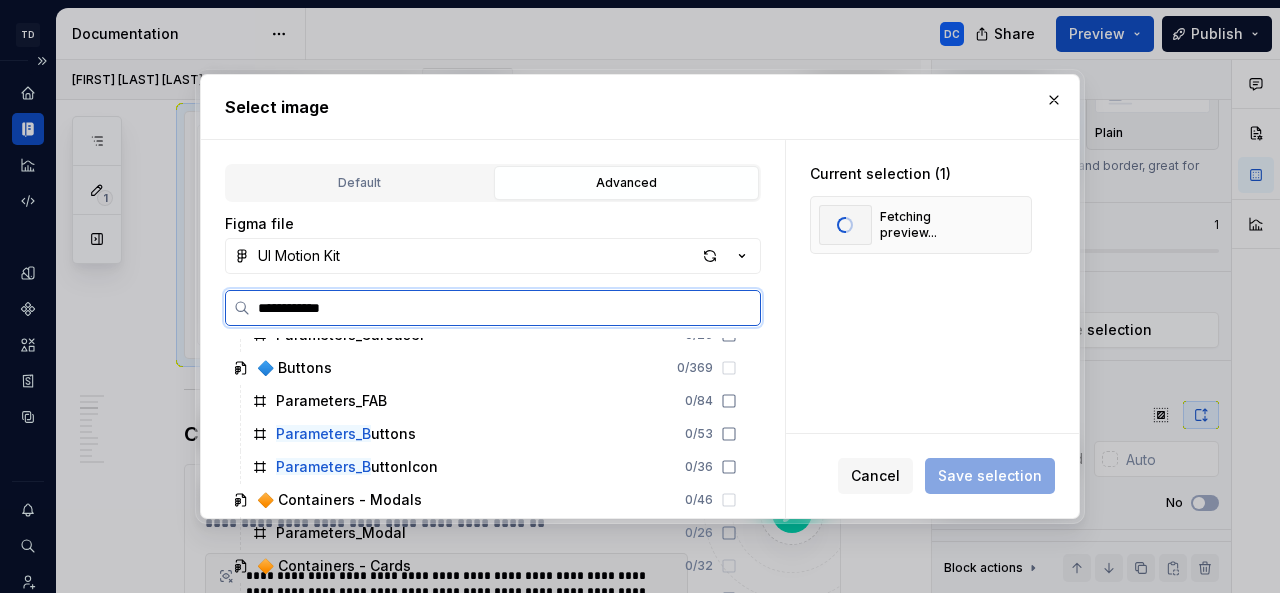scroll, scrollTop: 0, scrollLeft: 0, axis: both 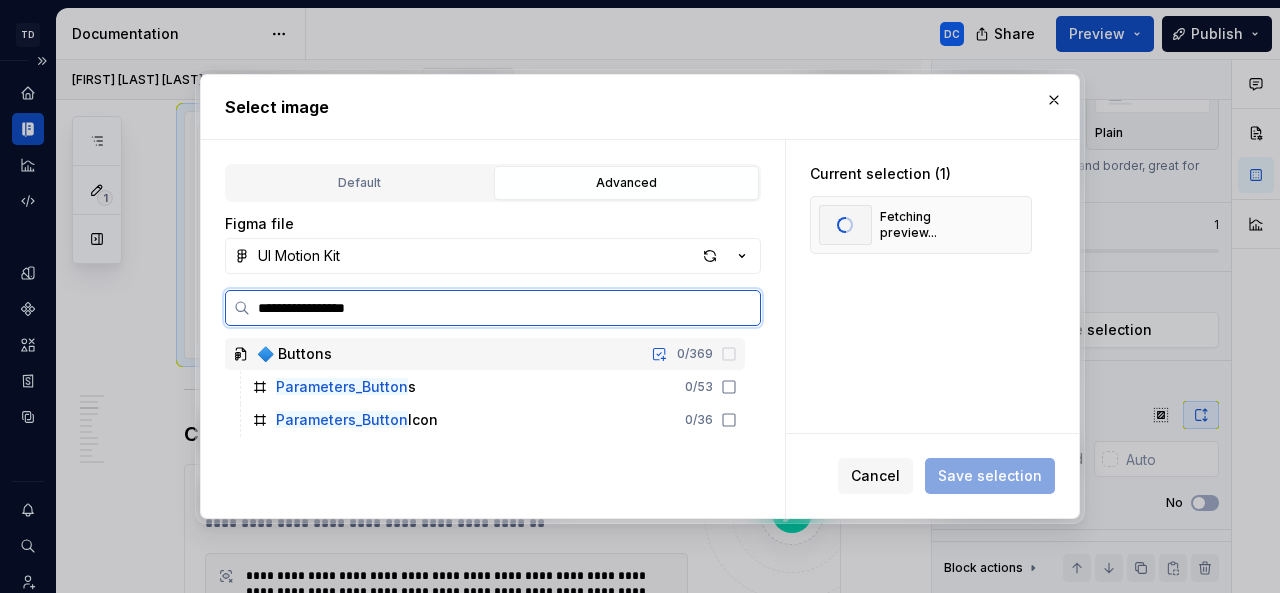 type on "**********" 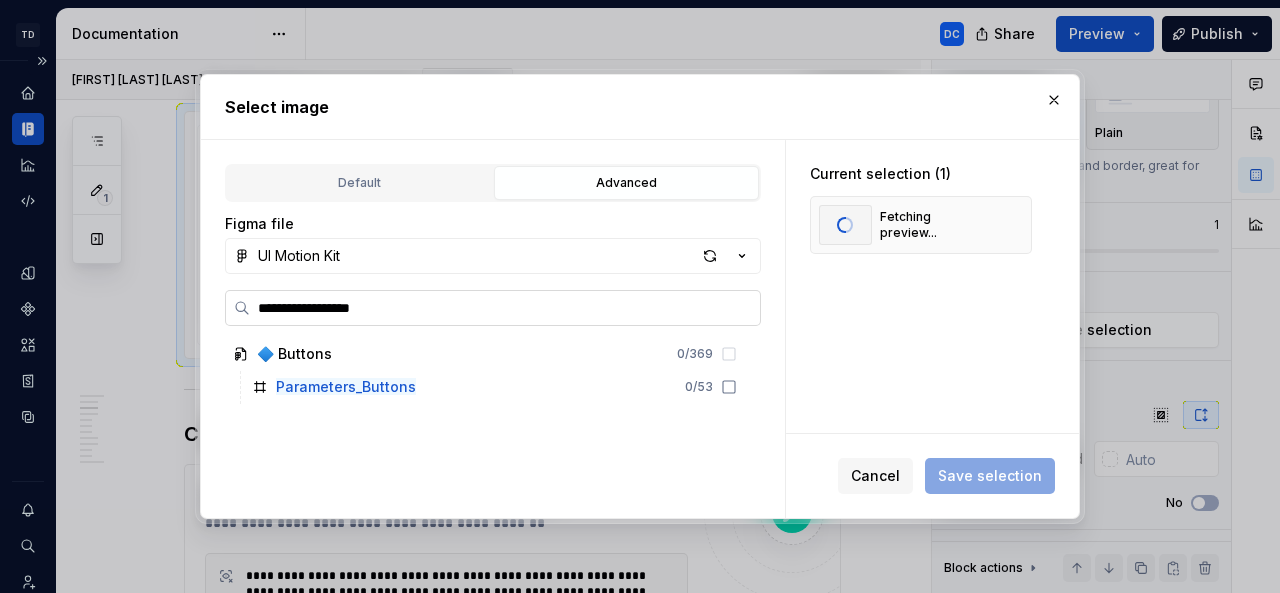 click on "**********" at bounding box center (505, 308) 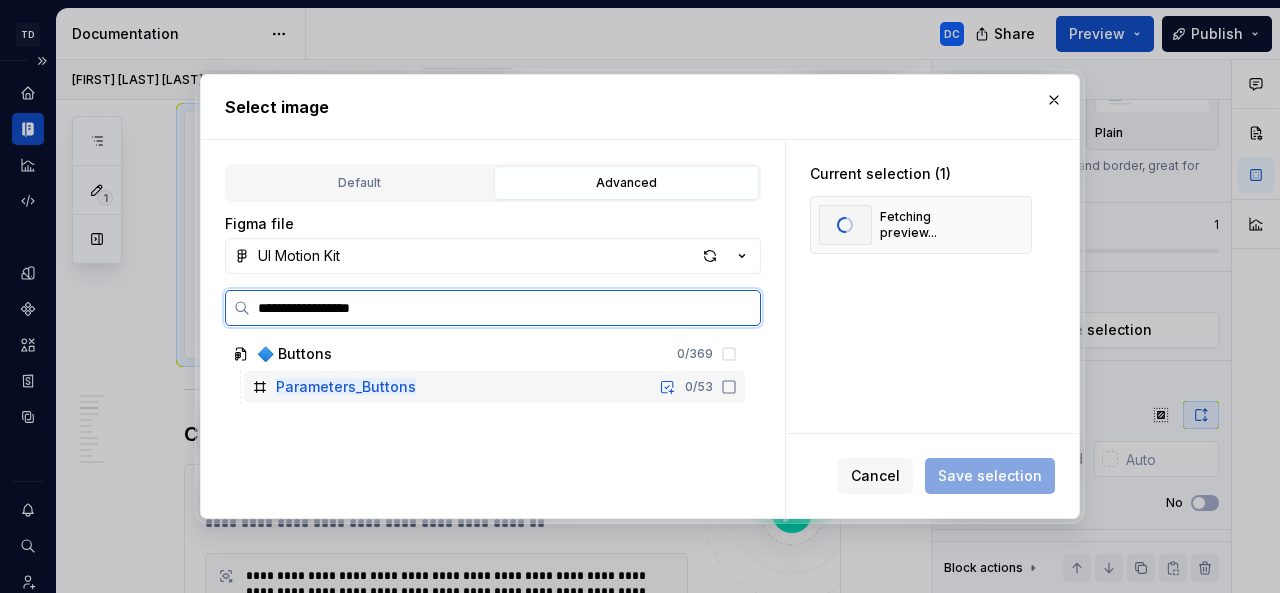click 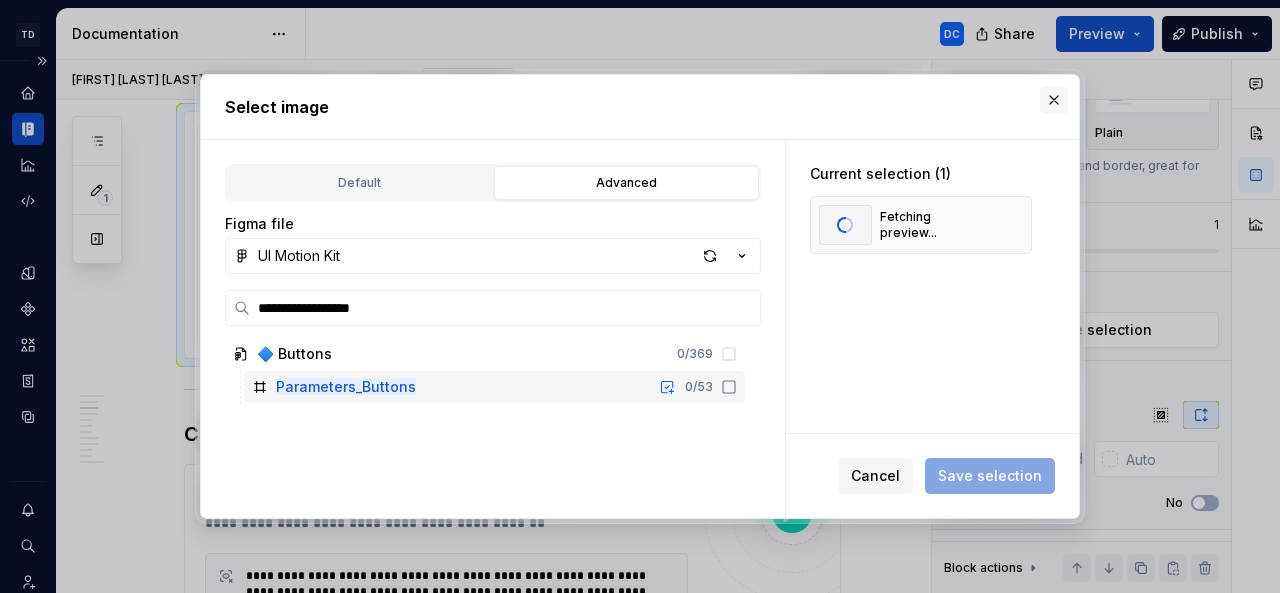 click at bounding box center [1054, 100] 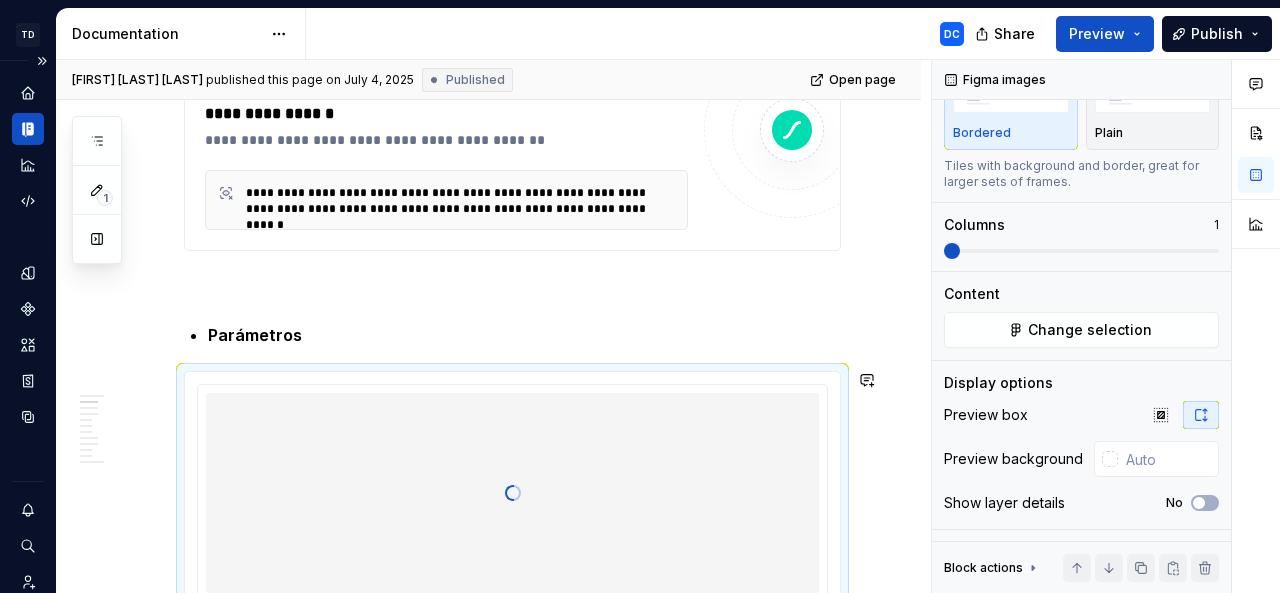 scroll, scrollTop: 851, scrollLeft: 0, axis: vertical 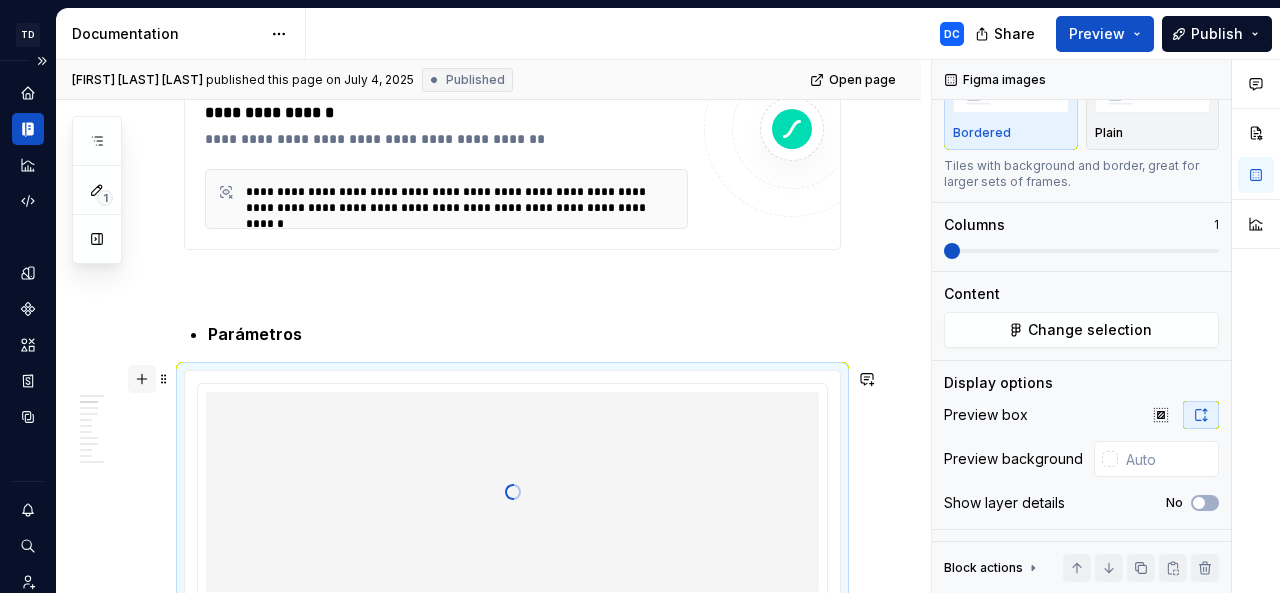 click at bounding box center (142, 379) 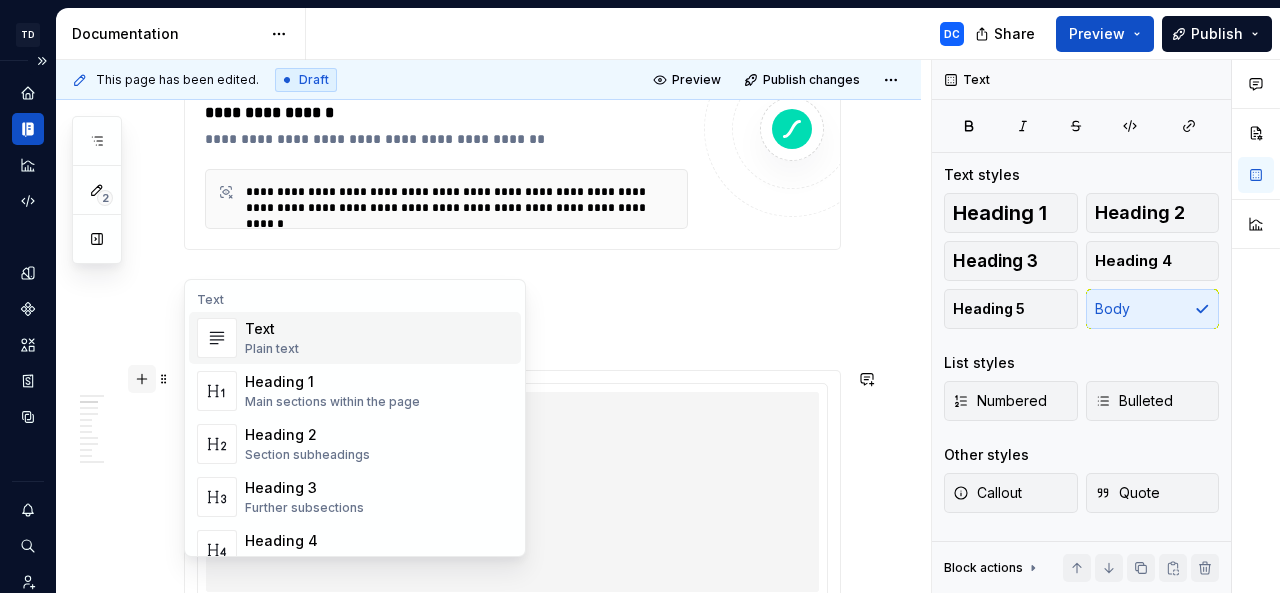 scroll, scrollTop: 0, scrollLeft: 0, axis: both 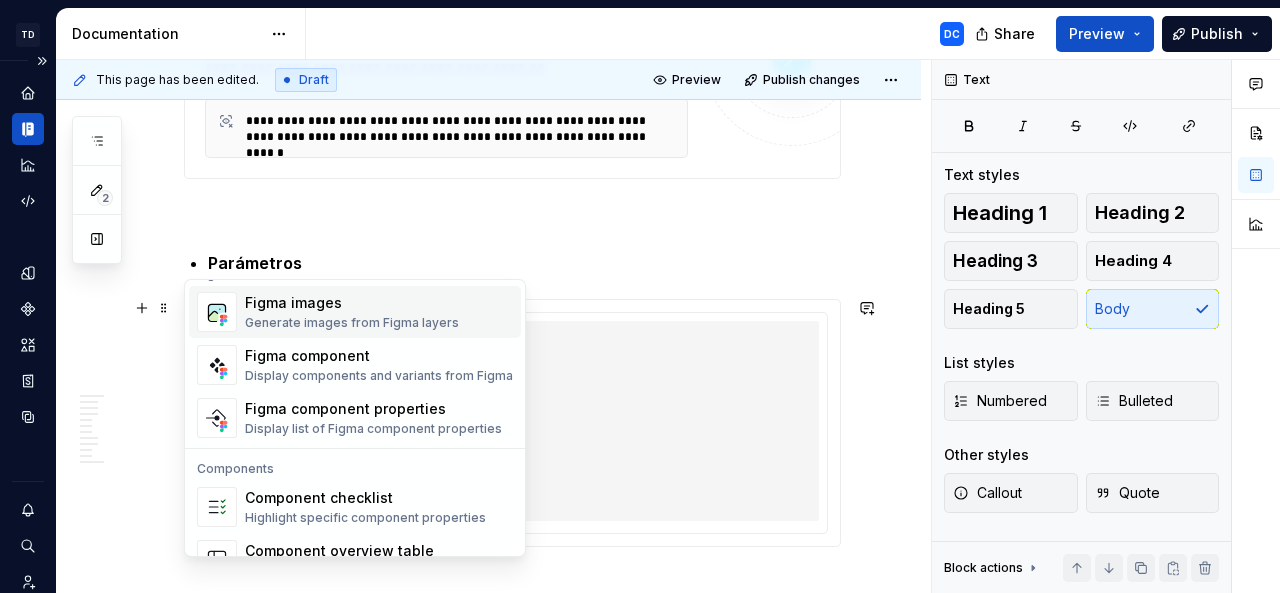 click on "Figma images" at bounding box center [352, 303] 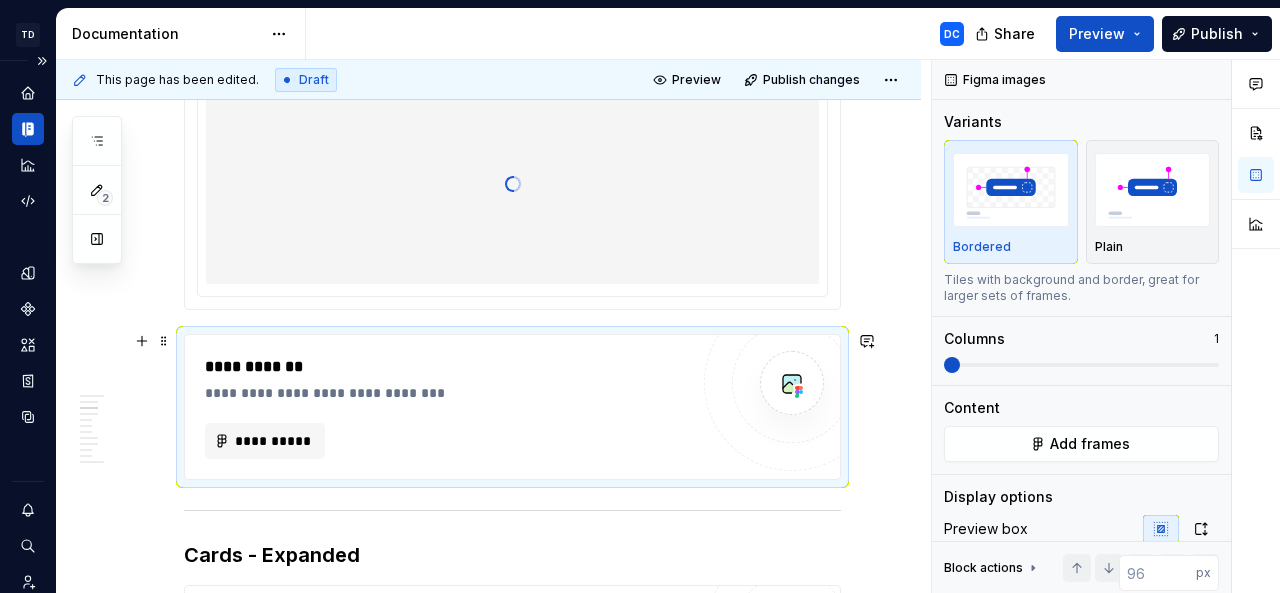 scroll, scrollTop: 1174, scrollLeft: 0, axis: vertical 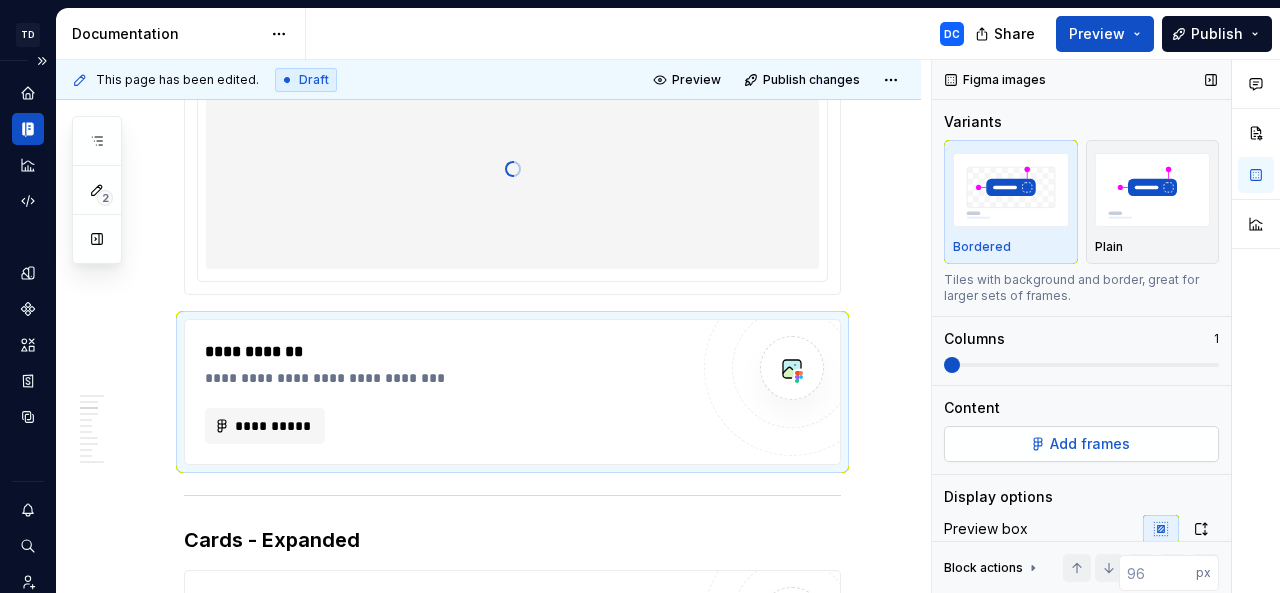 click on "Add frames" at bounding box center (1081, 444) 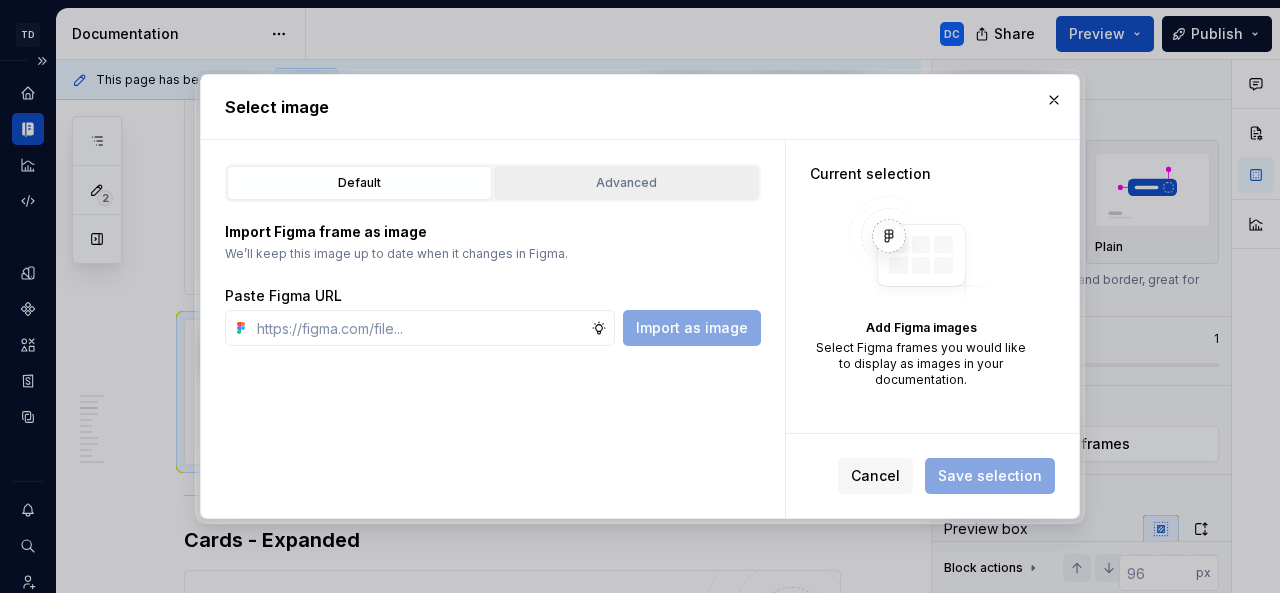 type on "*" 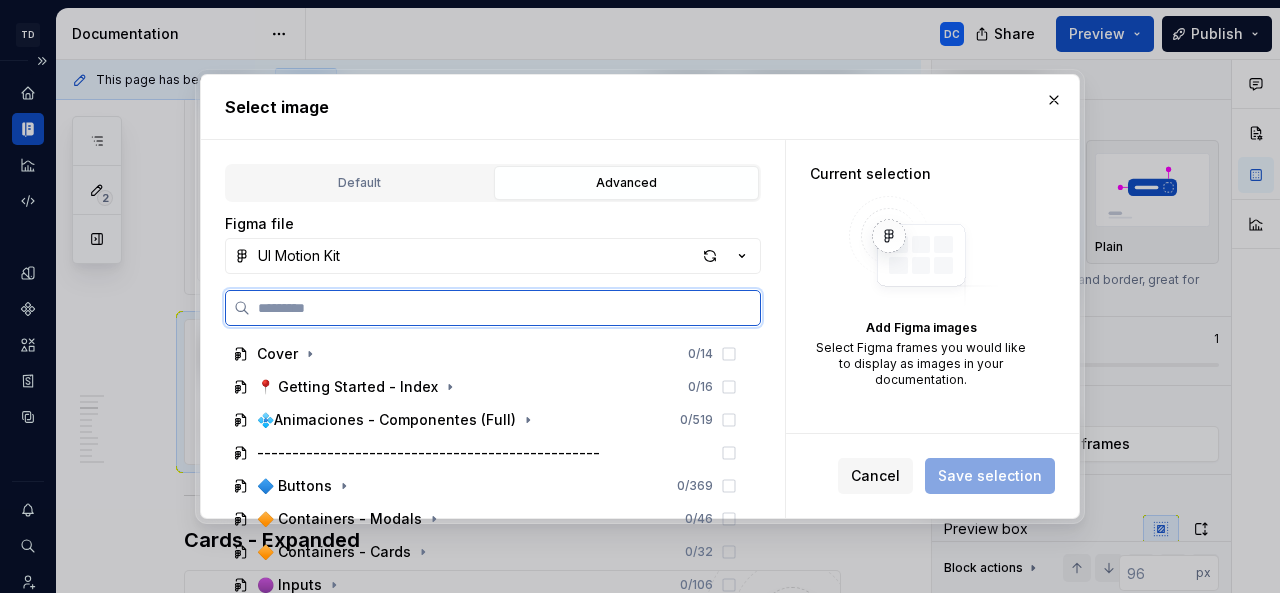 click at bounding box center (505, 308) 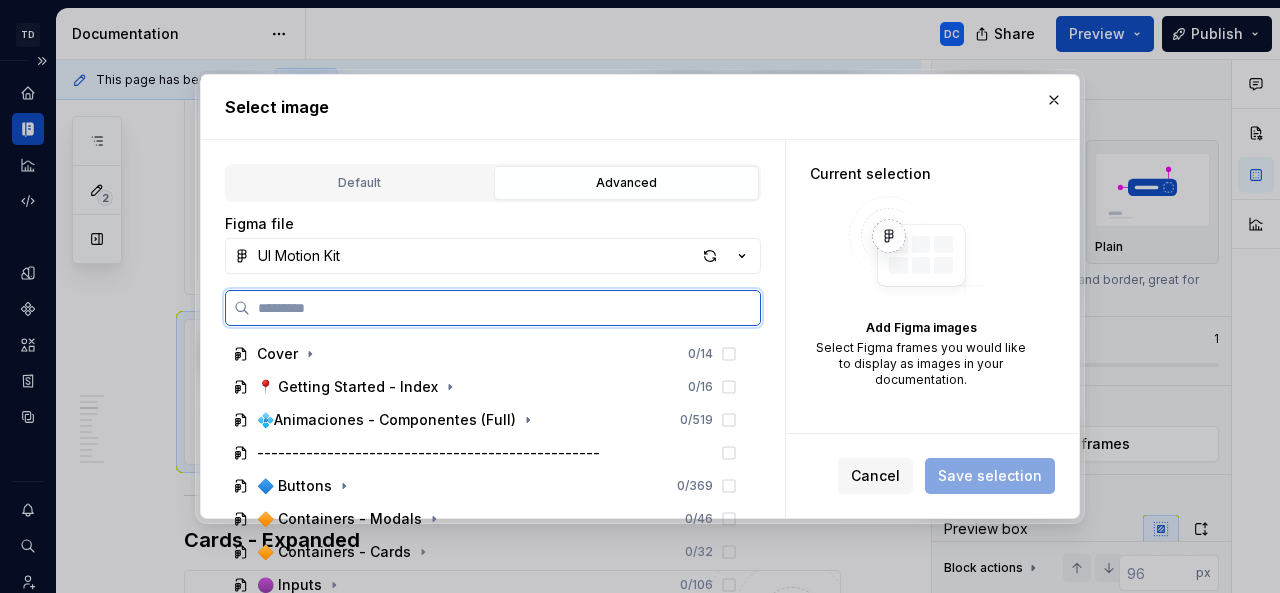 paste on "**********" 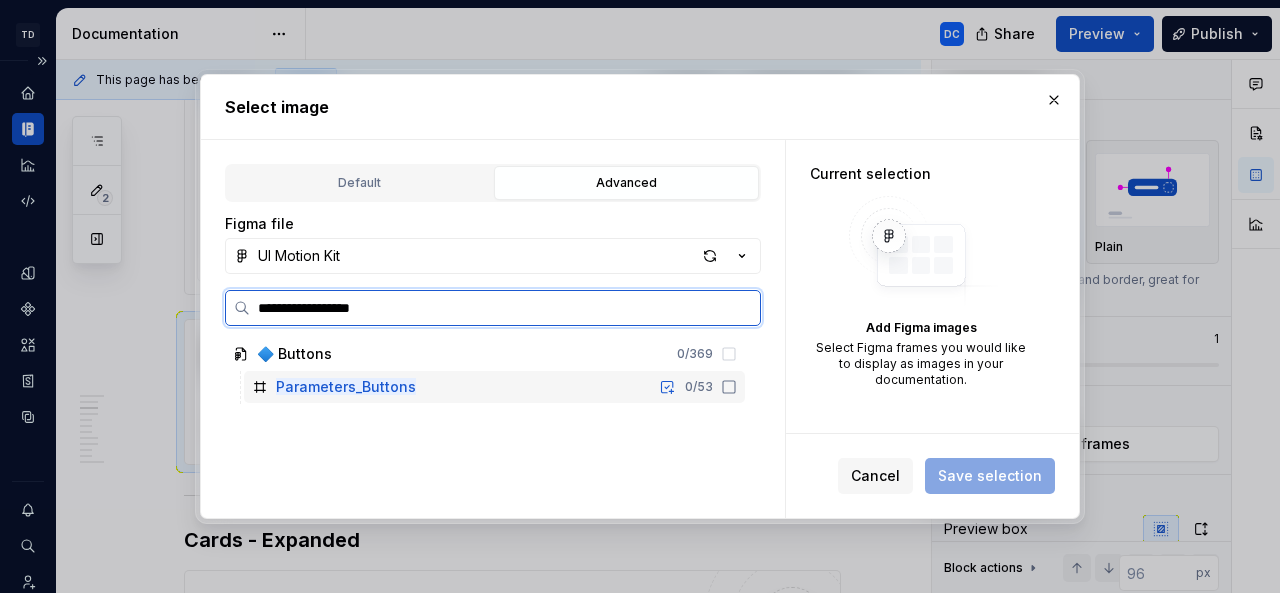 click 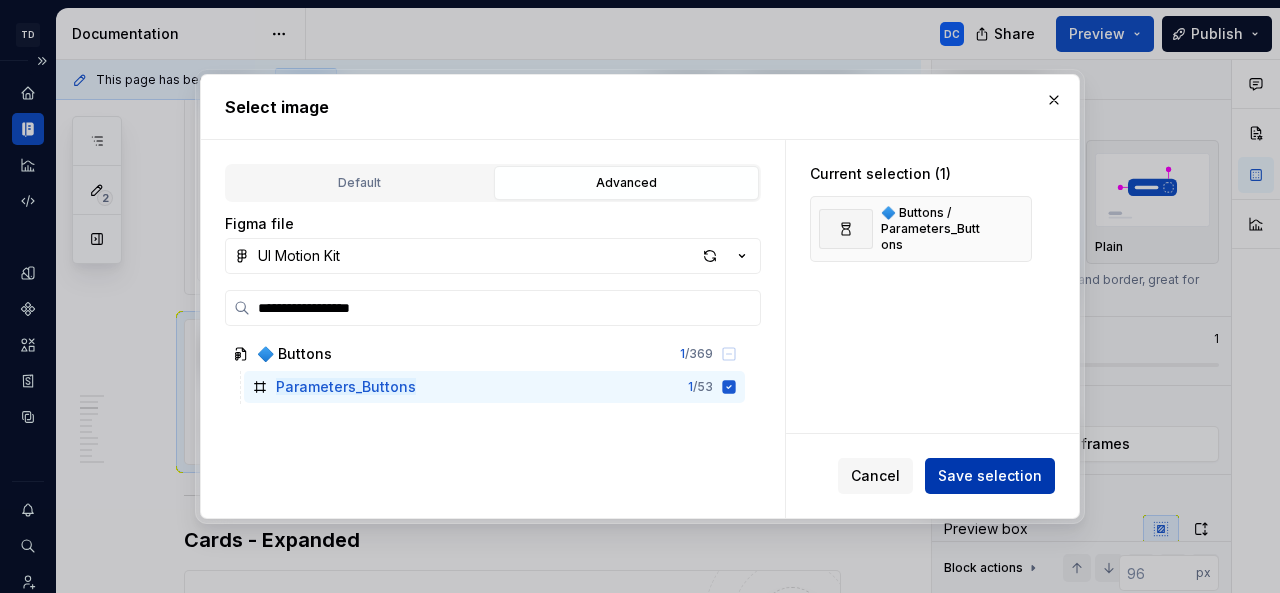 click on "Save selection" at bounding box center [990, 476] 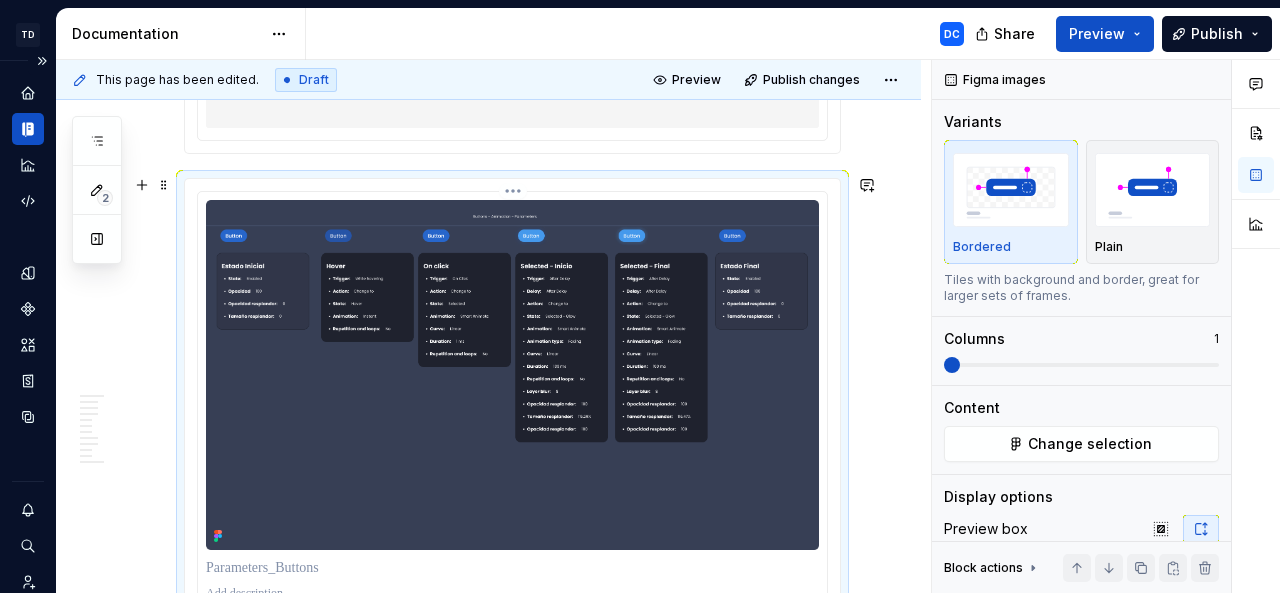scroll, scrollTop: 1316, scrollLeft: 0, axis: vertical 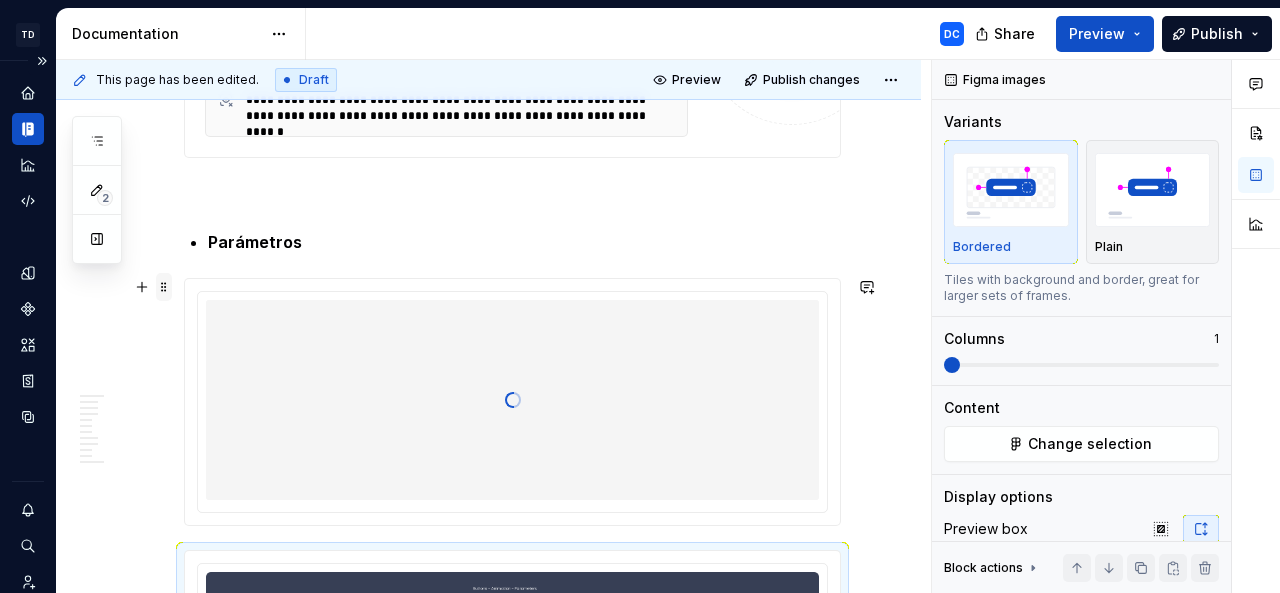 click at bounding box center [164, 287] 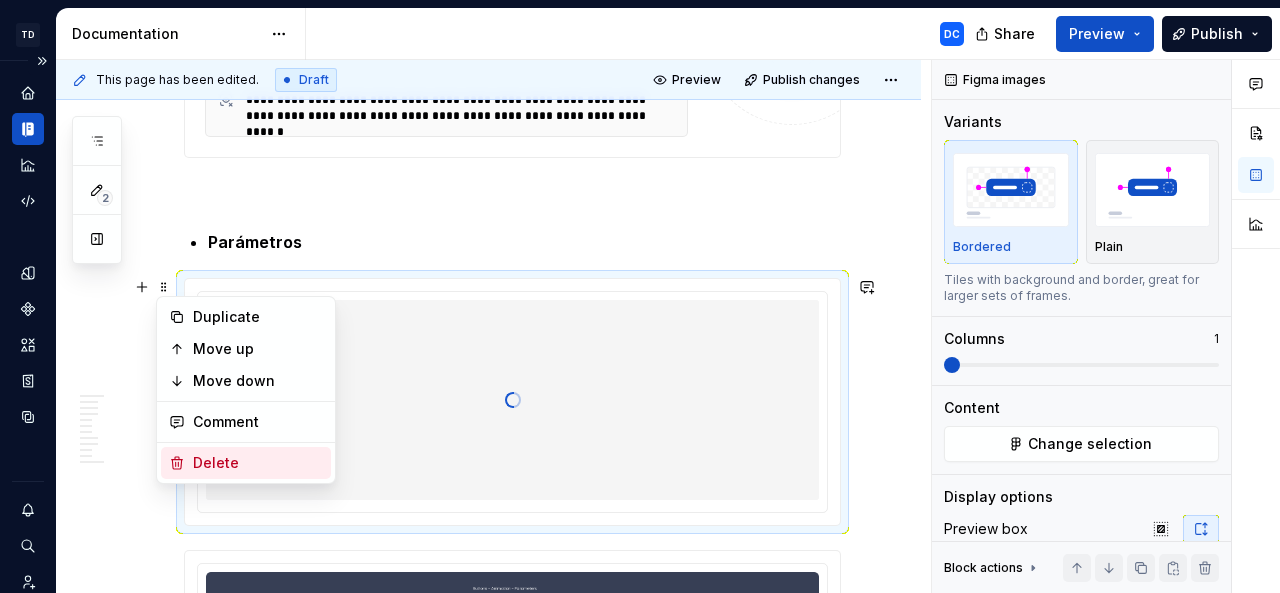 click on "Delete" at bounding box center (258, 463) 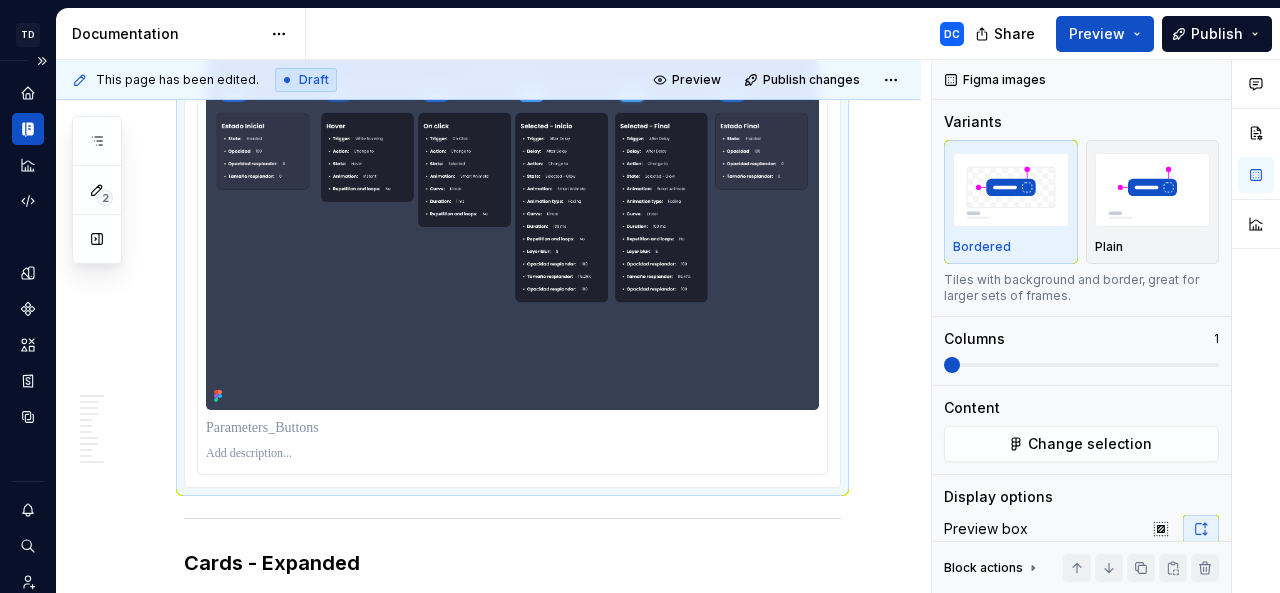scroll, scrollTop: 1193, scrollLeft: 0, axis: vertical 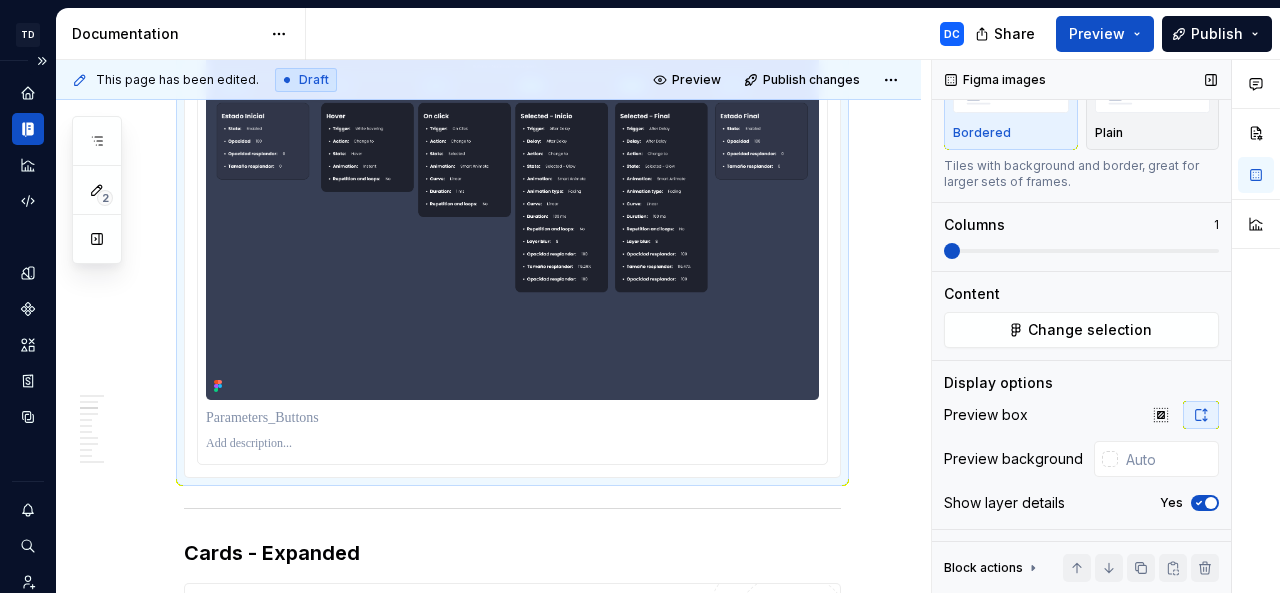 click 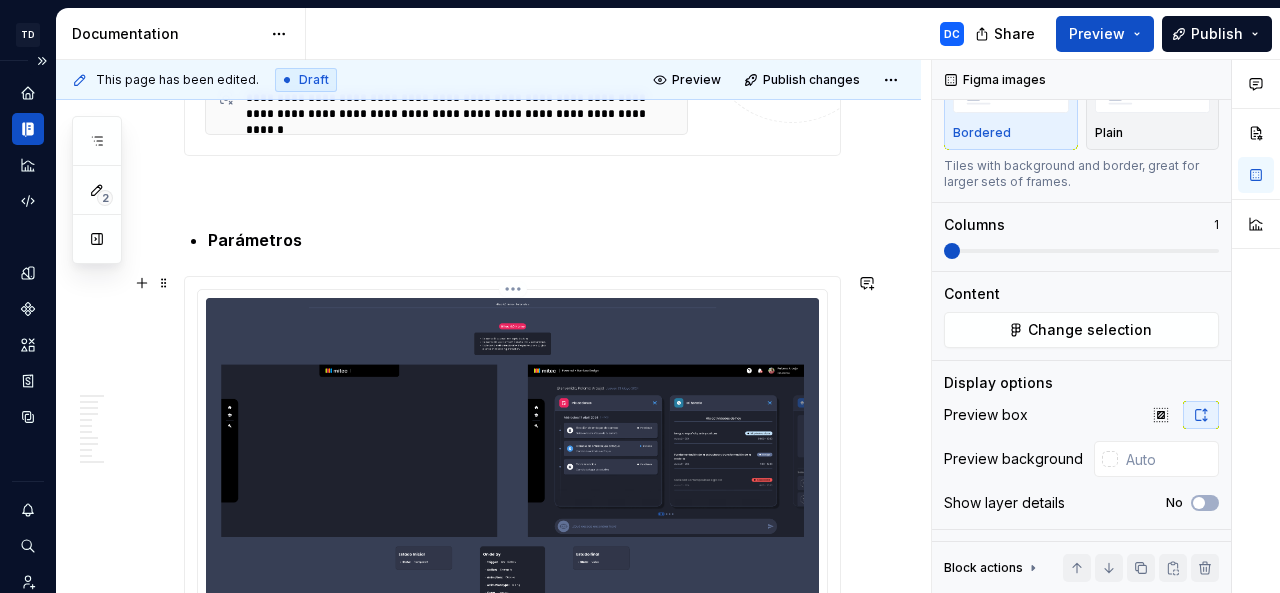scroll, scrollTop: 1742, scrollLeft: 0, axis: vertical 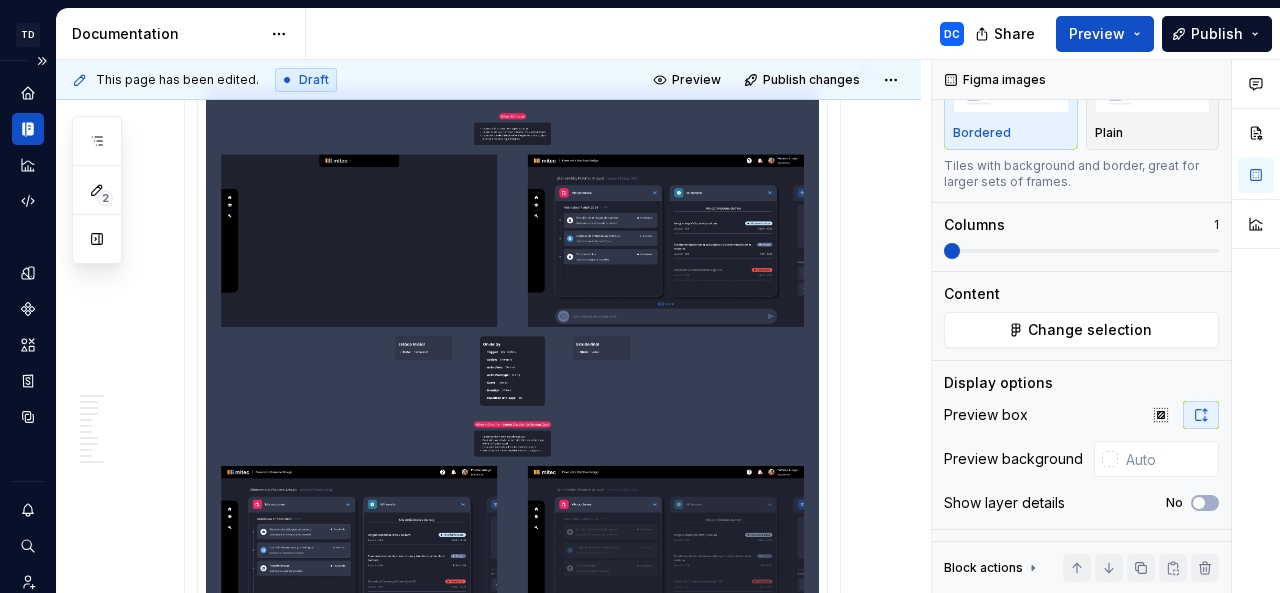 click at bounding box center [512, 558] 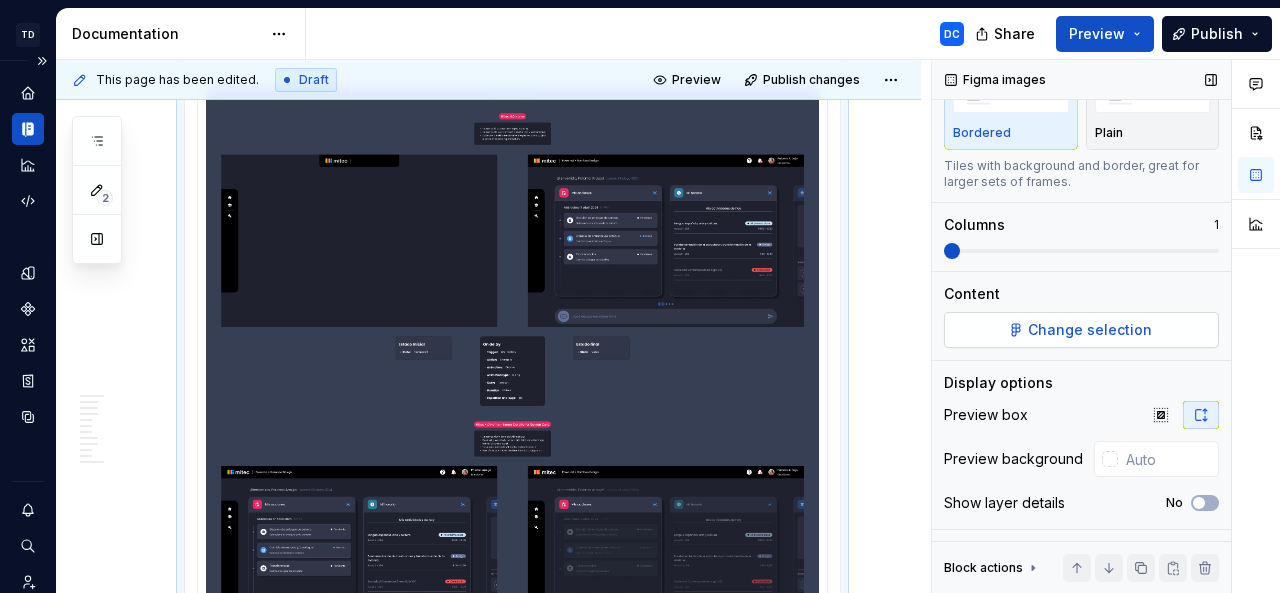 click on "Change selection" at bounding box center (1090, 330) 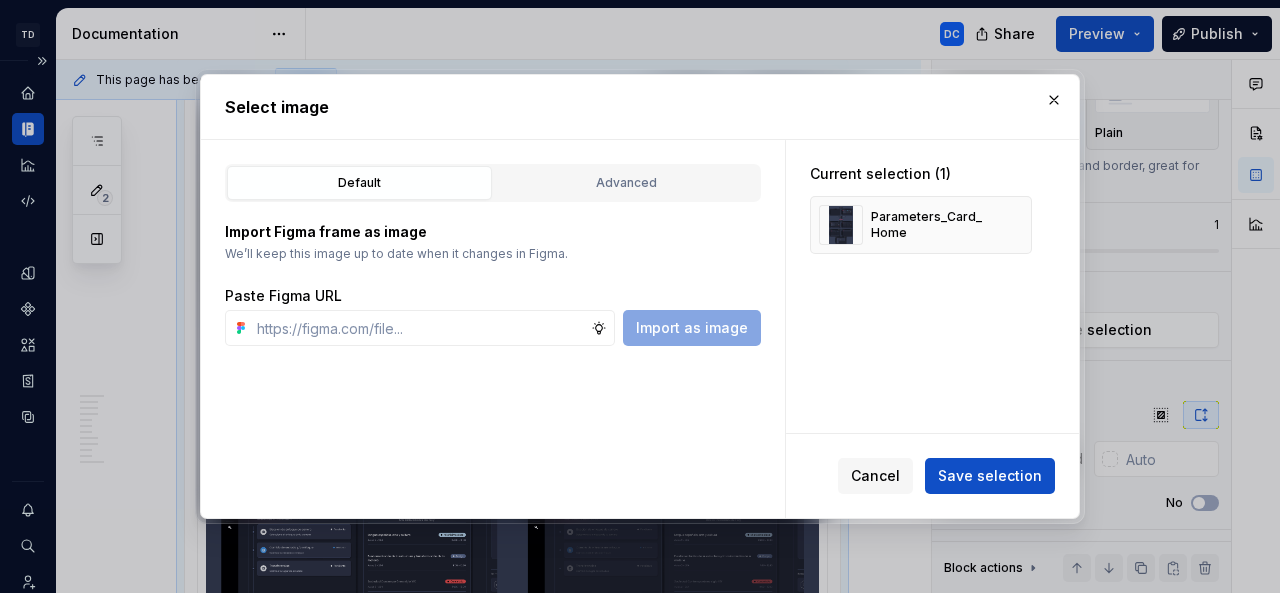 type on "*" 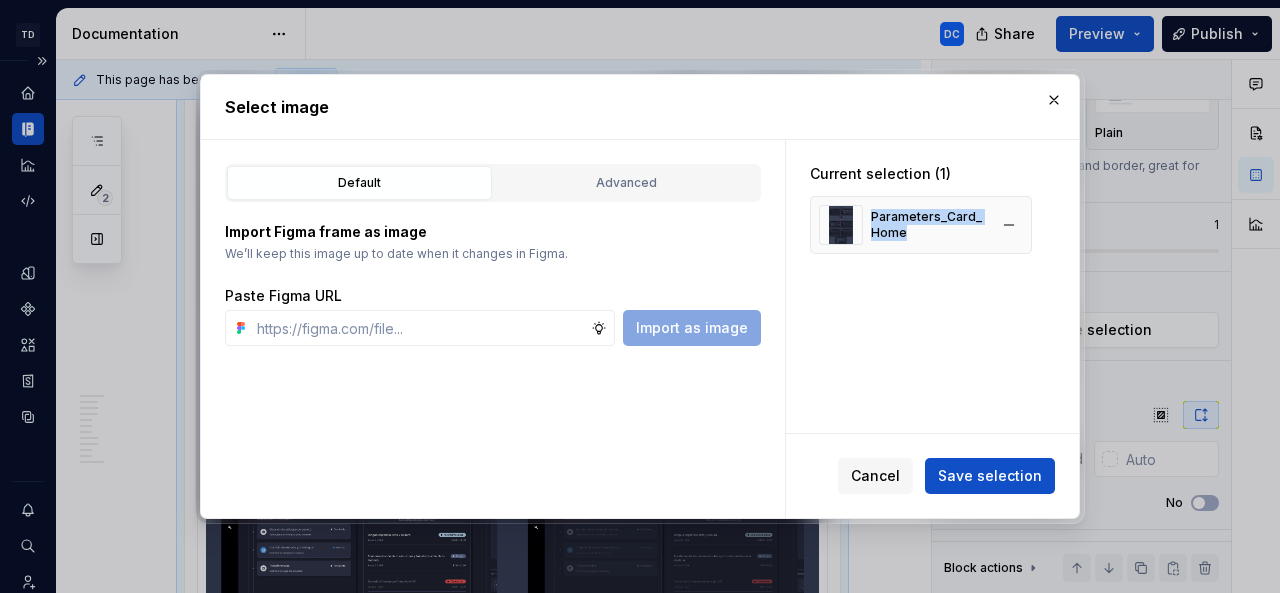 drag, startPoint x: 902, startPoint y: 239, endPoint x: 873, endPoint y: 221, distance: 34.132095 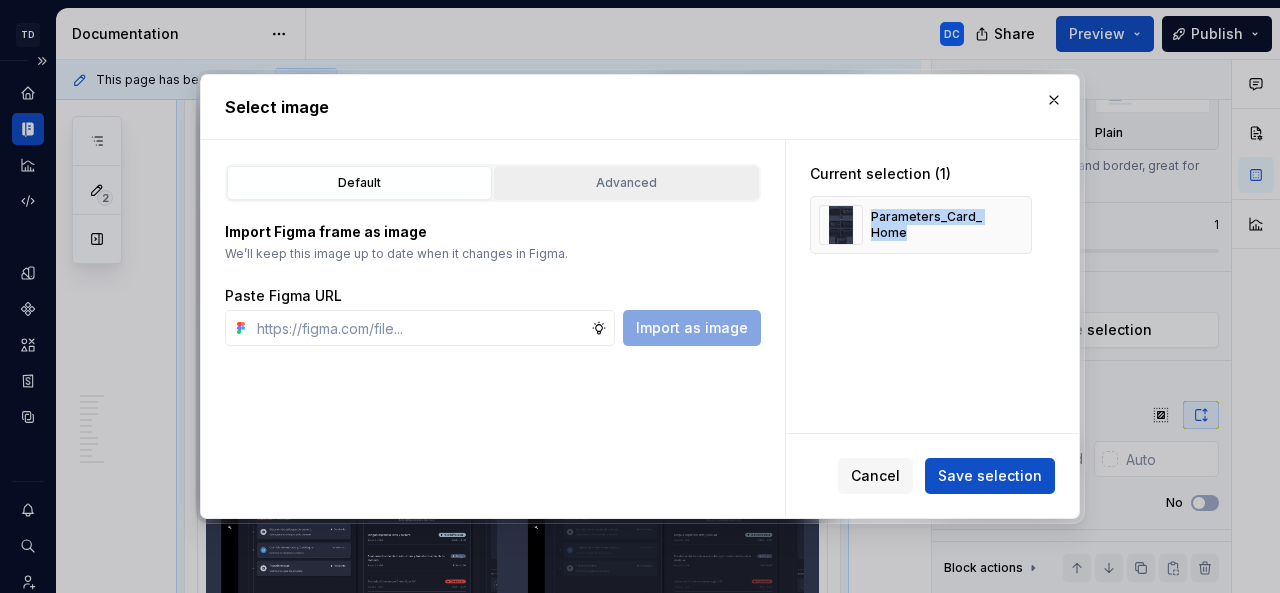 click on "Advanced" at bounding box center (626, 183) 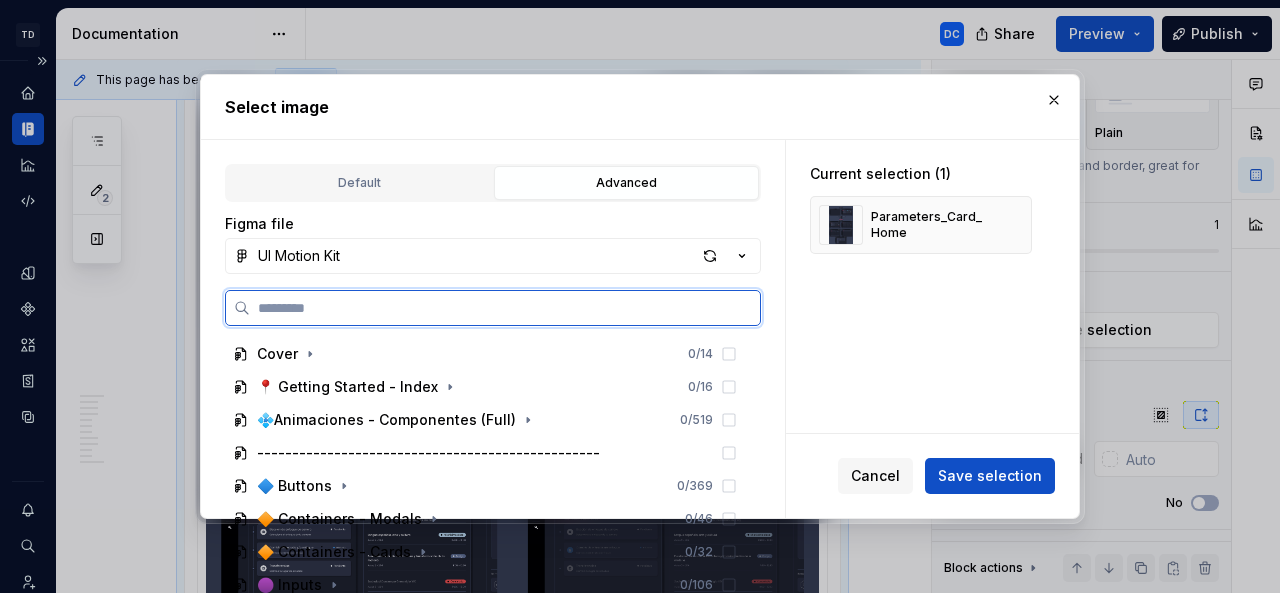 click at bounding box center [505, 308] 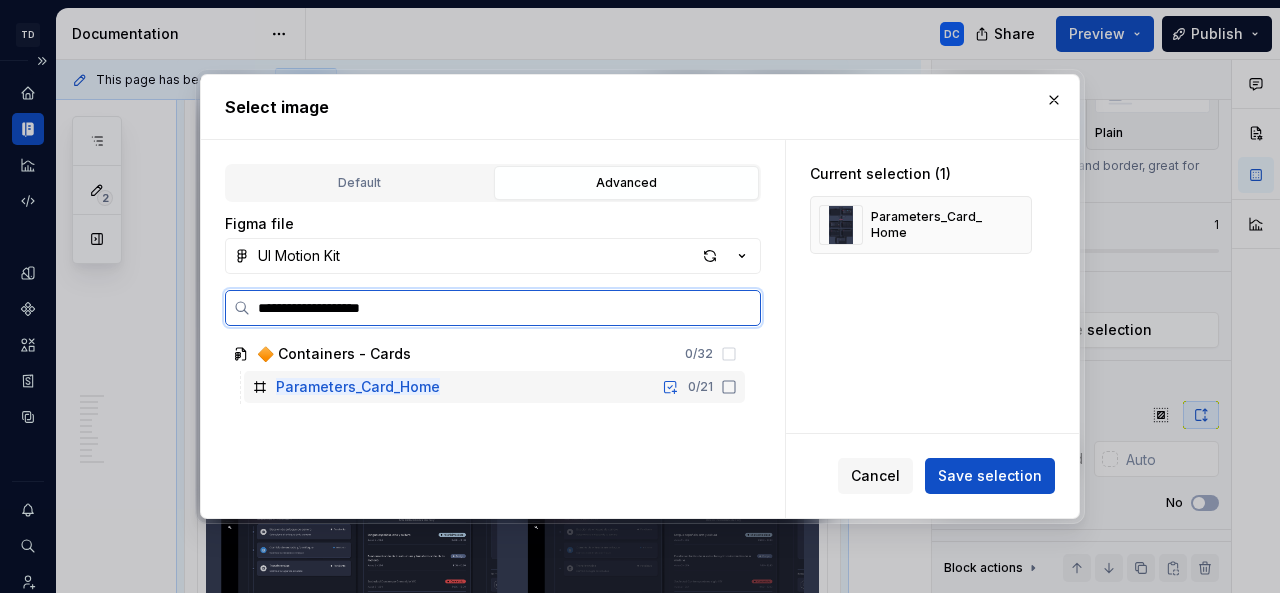 click 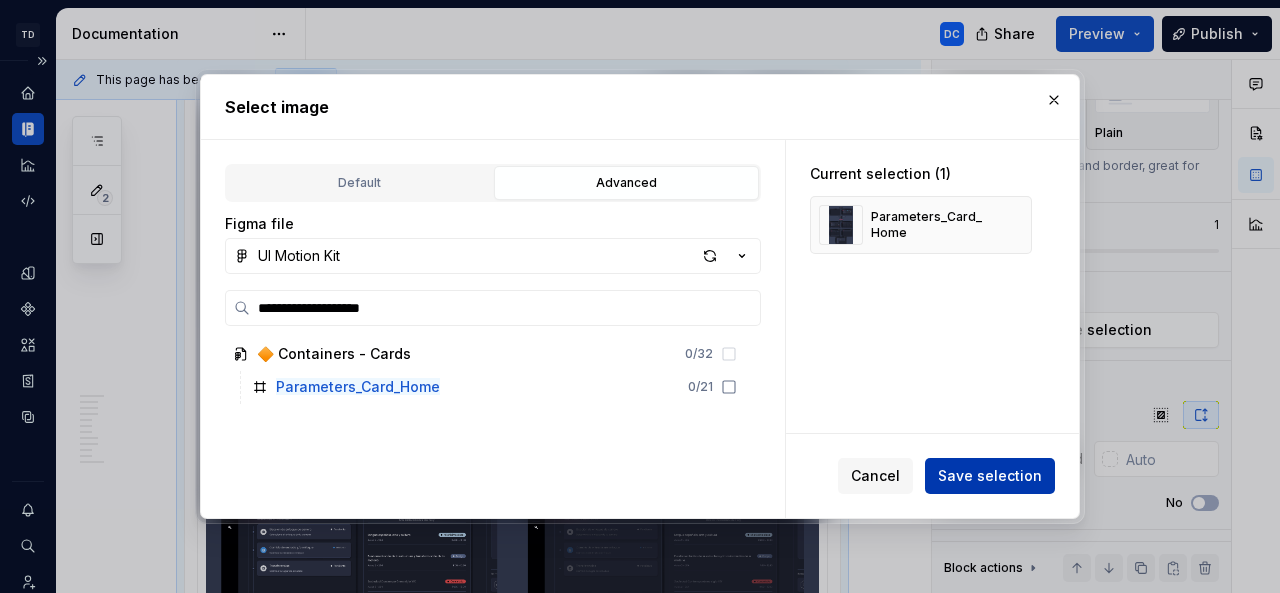 click on "Save selection" at bounding box center [990, 476] 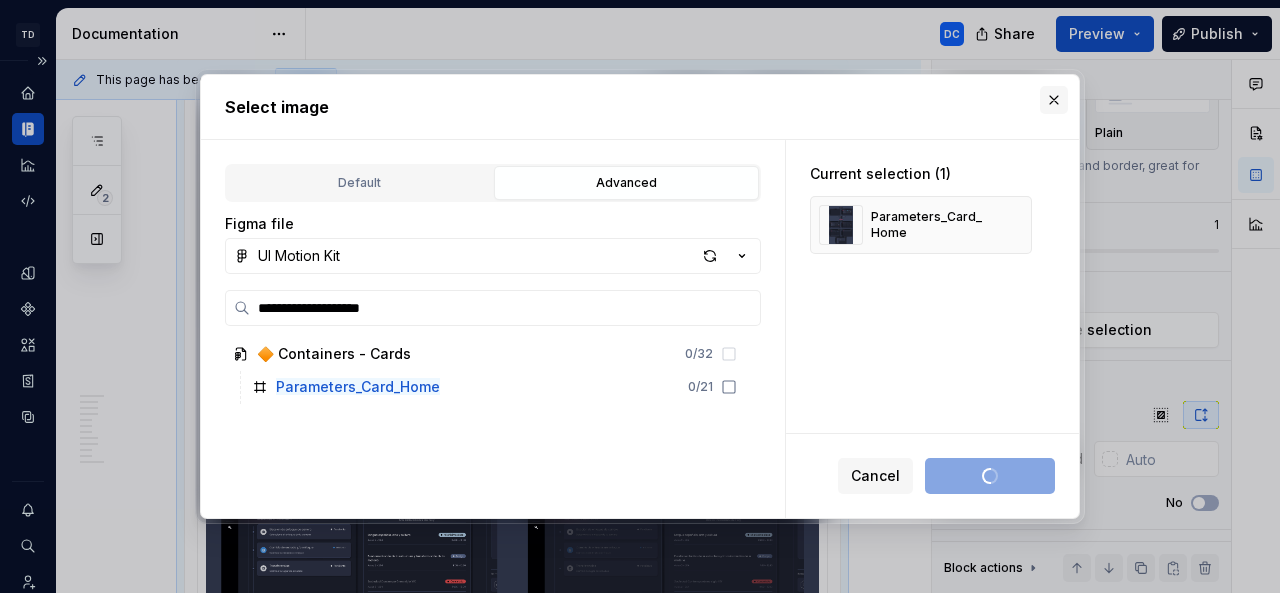 click at bounding box center (1054, 100) 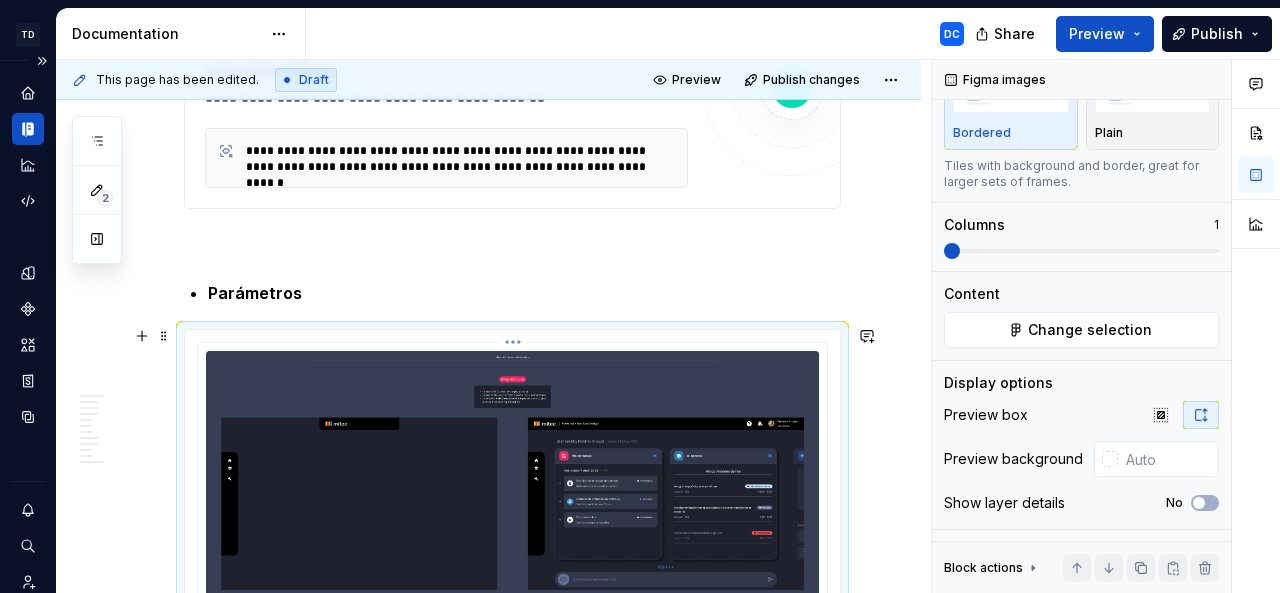 scroll, scrollTop: 1684, scrollLeft: 0, axis: vertical 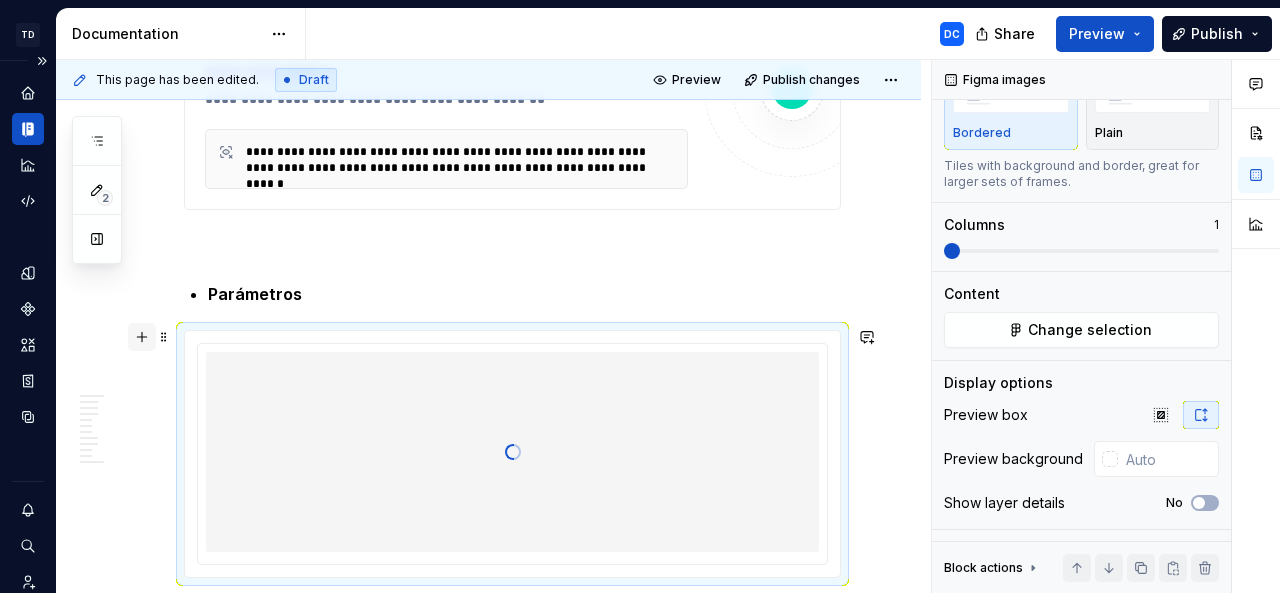 click at bounding box center (142, 337) 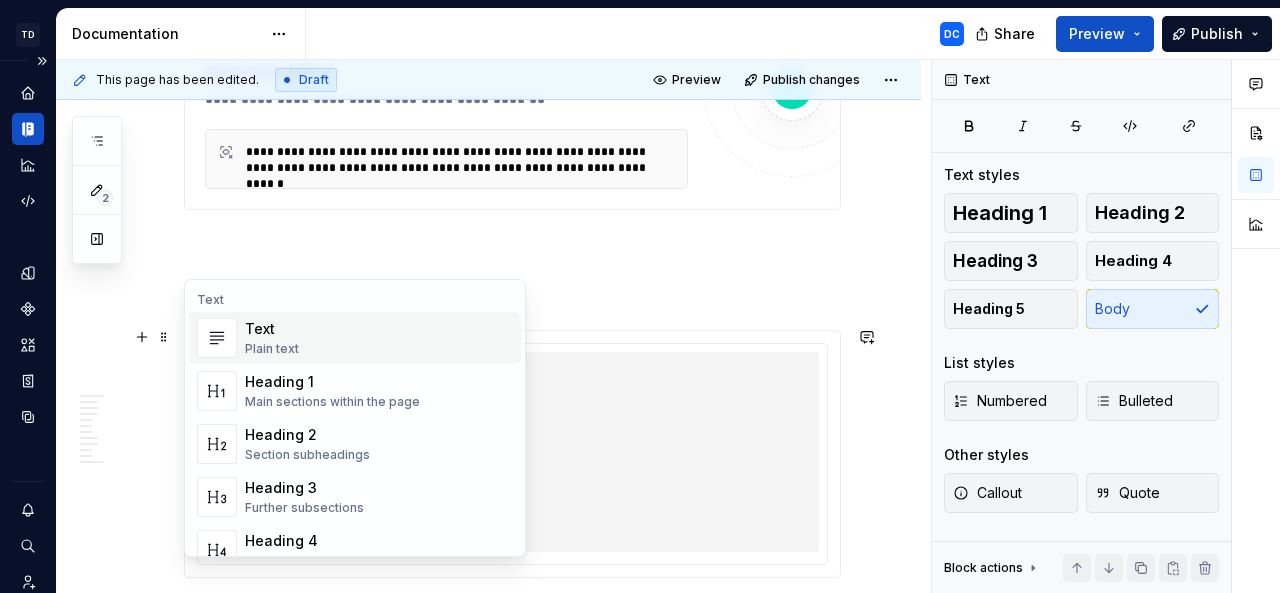 scroll, scrollTop: 0, scrollLeft: 0, axis: both 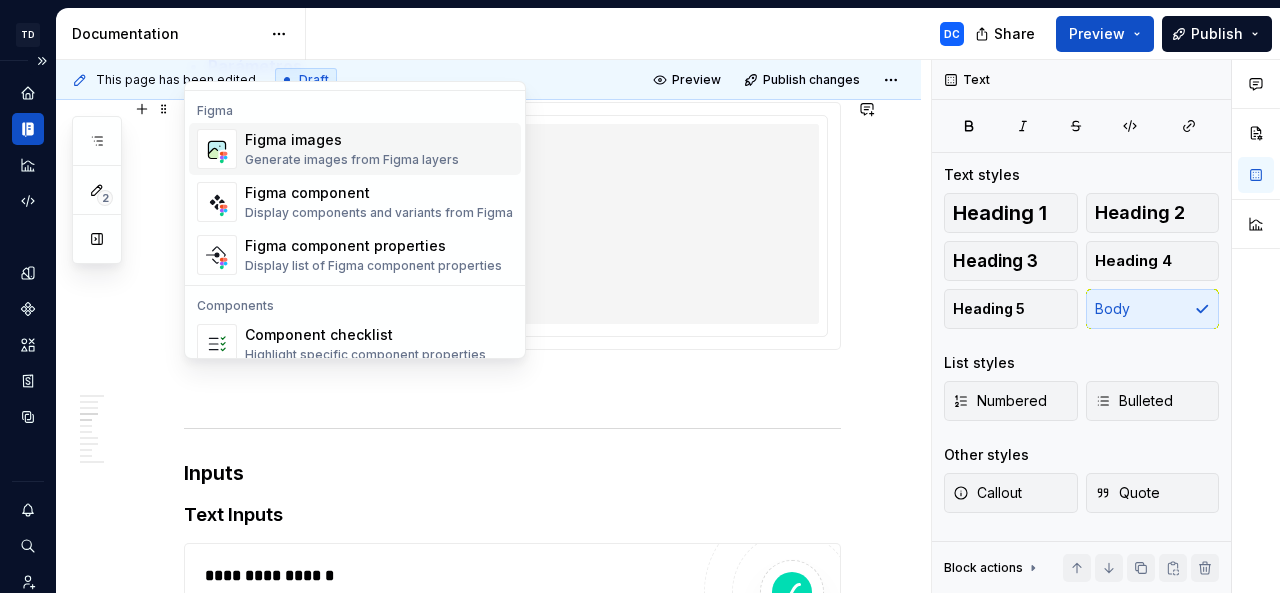 click on "Generate images from Figma layers" at bounding box center (352, 160) 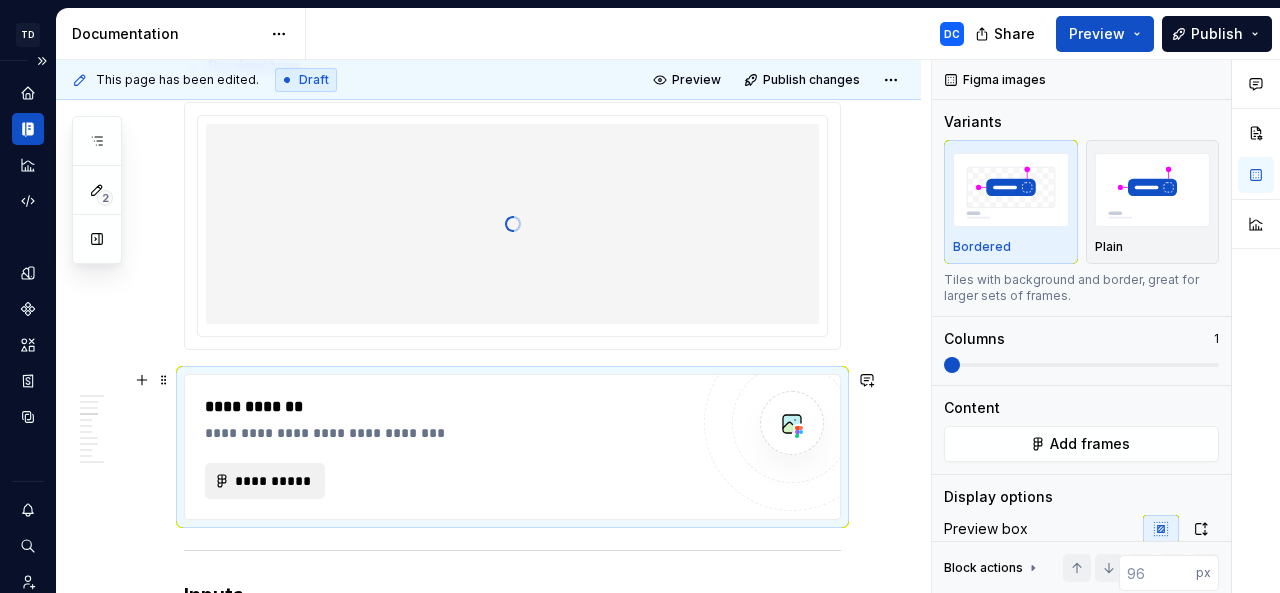 click on "**********" at bounding box center (273, 481) 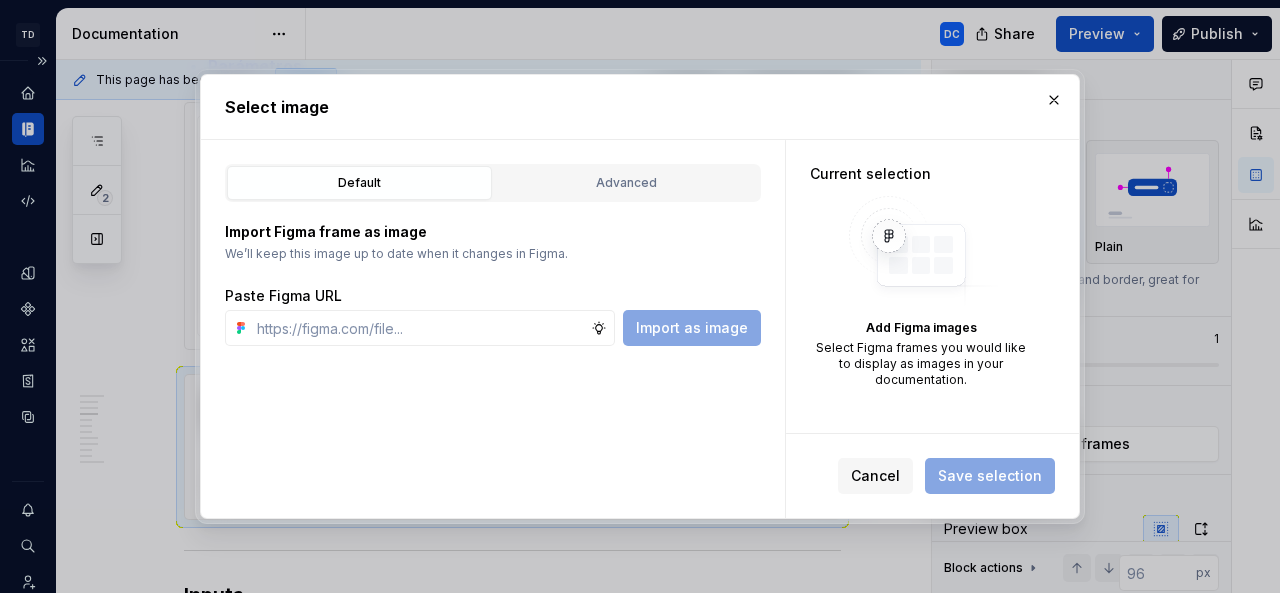 drag, startPoint x: 618, startPoint y: 187, endPoint x: 478, endPoint y: 258, distance: 156.97452 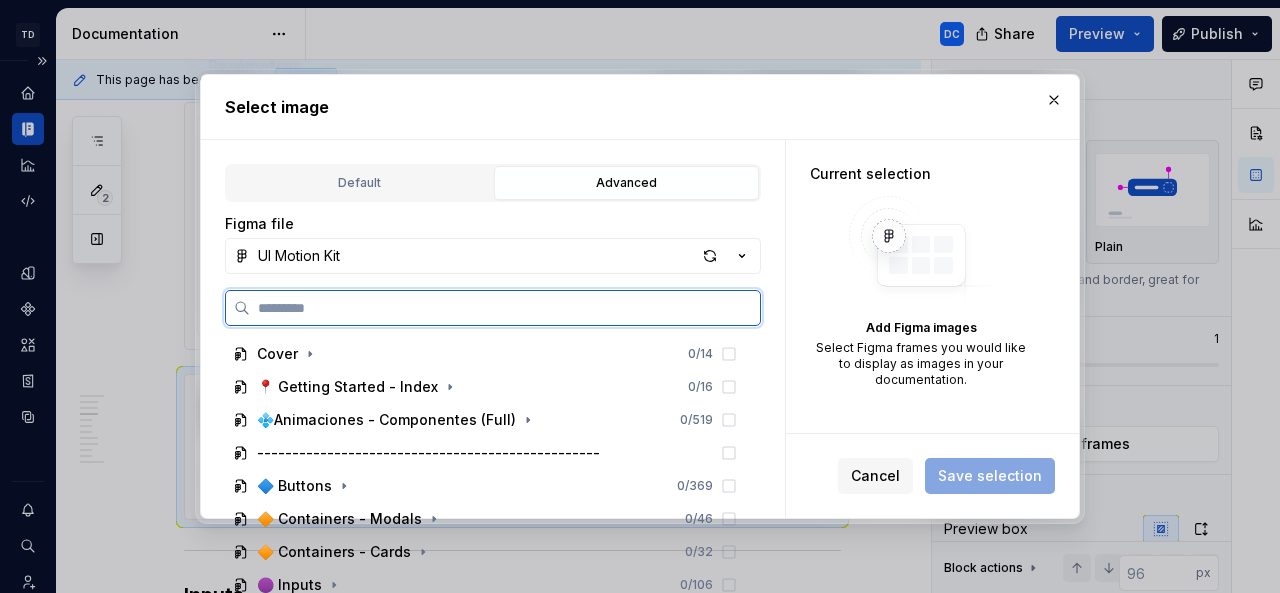 click at bounding box center [505, 308] 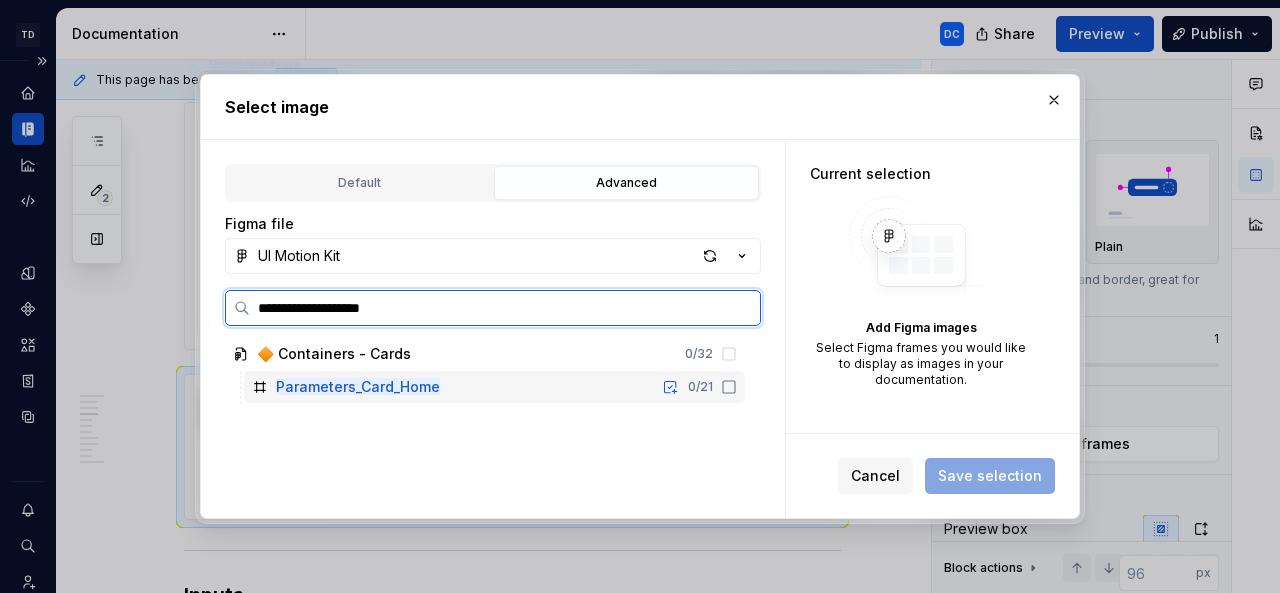 click 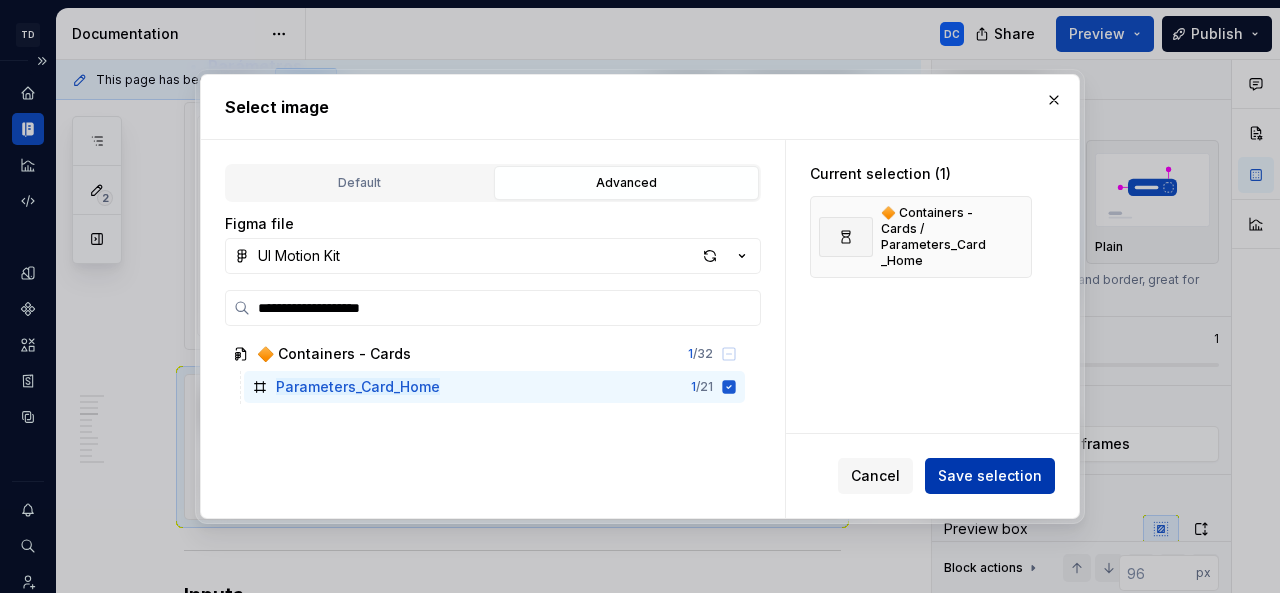 click on "Save selection" at bounding box center [990, 476] 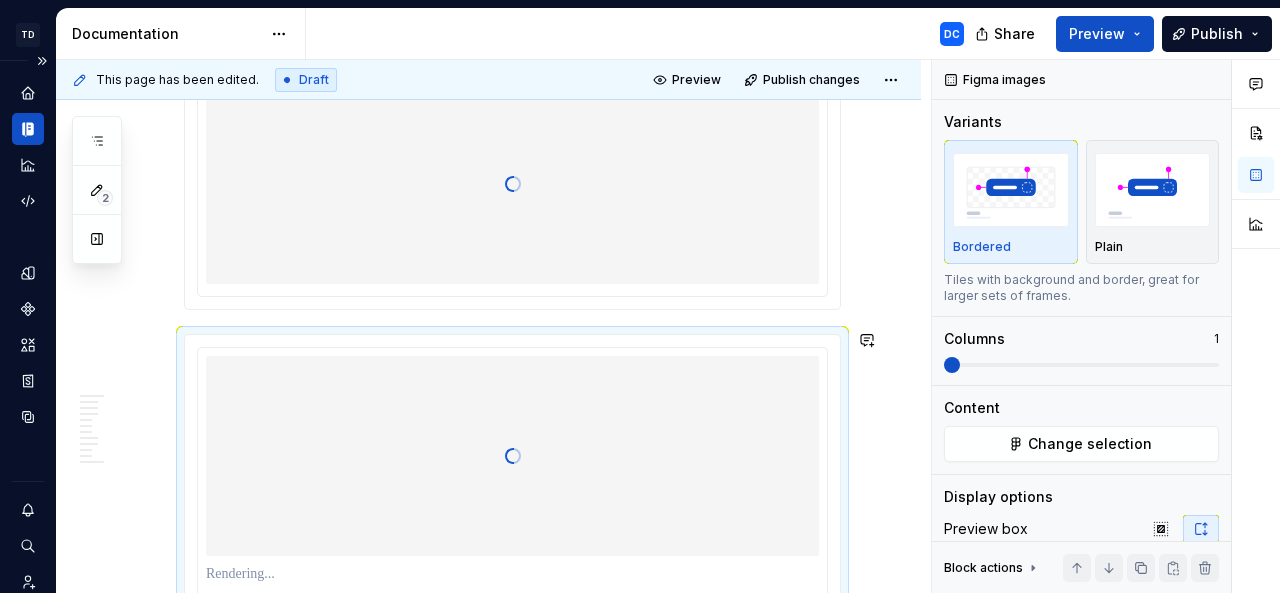 scroll, scrollTop: 1830, scrollLeft: 0, axis: vertical 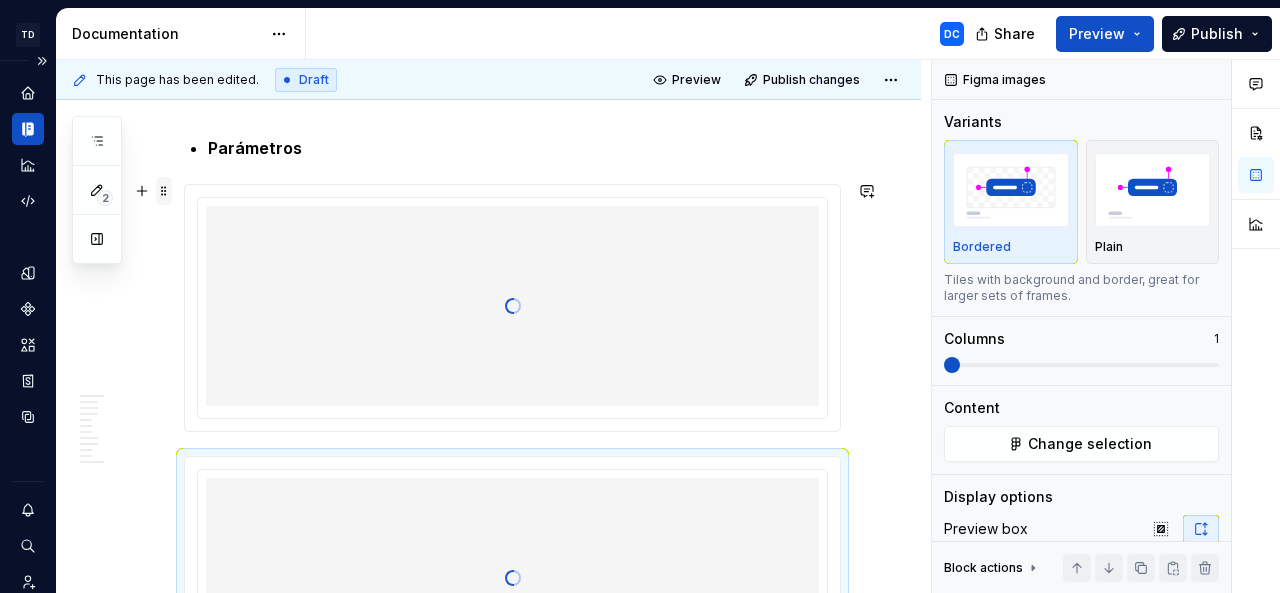 click at bounding box center (164, 191) 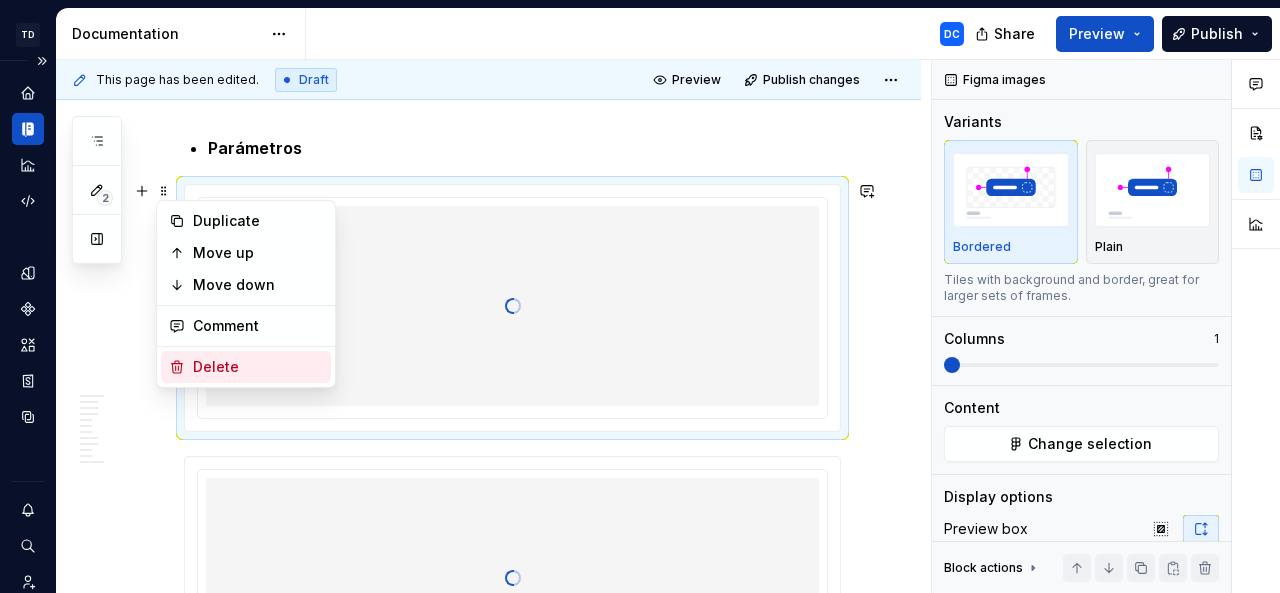 click on "Delete" at bounding box center [258, 367] 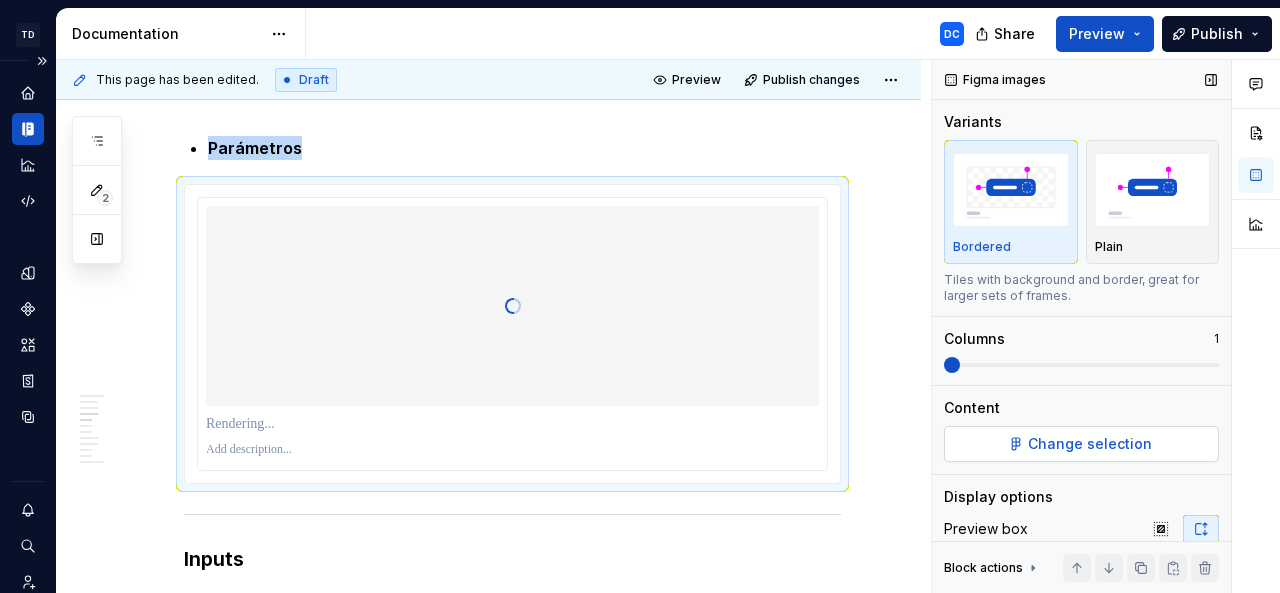 scroll, scrollTop: 114, scrollLeft: 0, axis: vertical 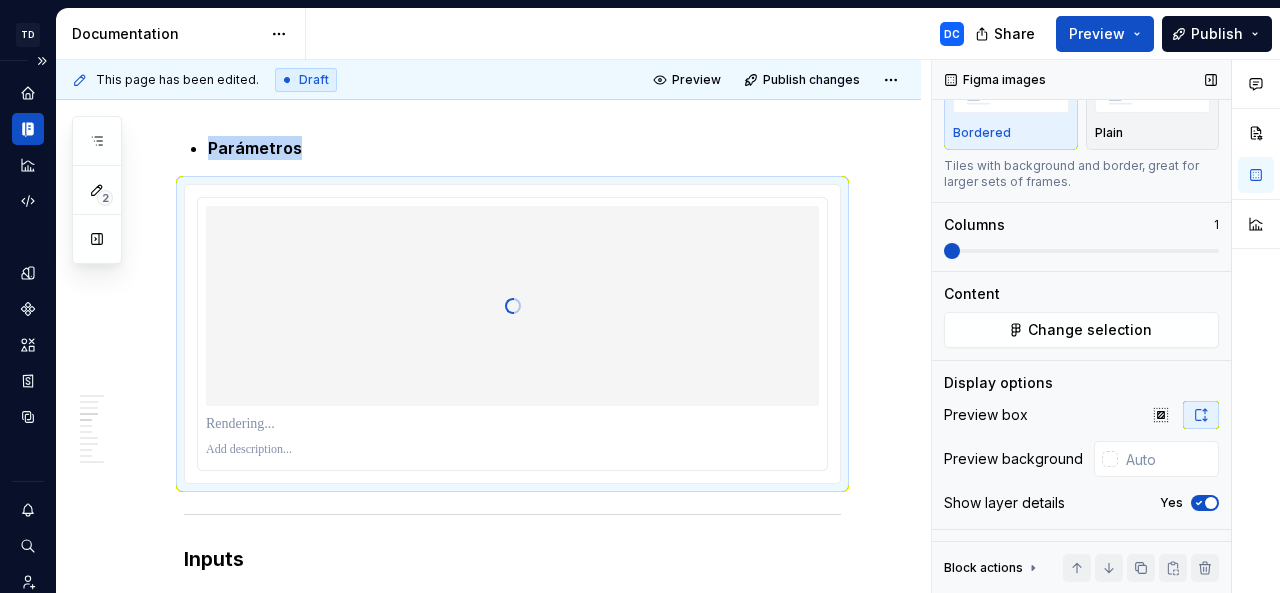 click 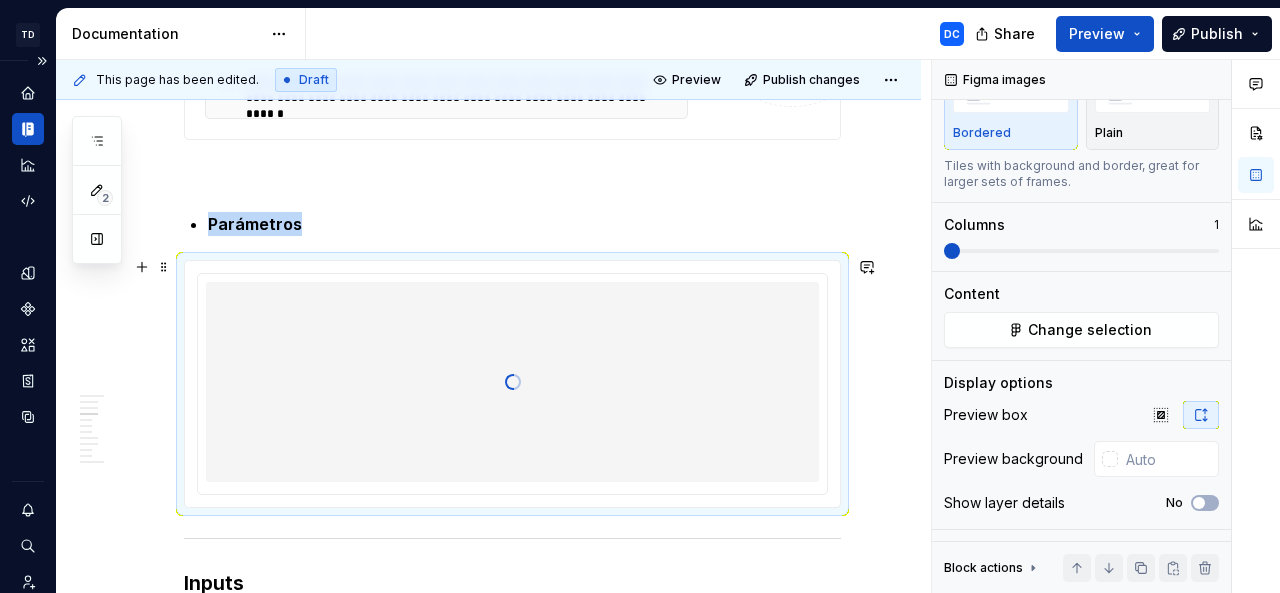 scroll, scrollTop: 1756, scrollLeft: 0, axis: vertical 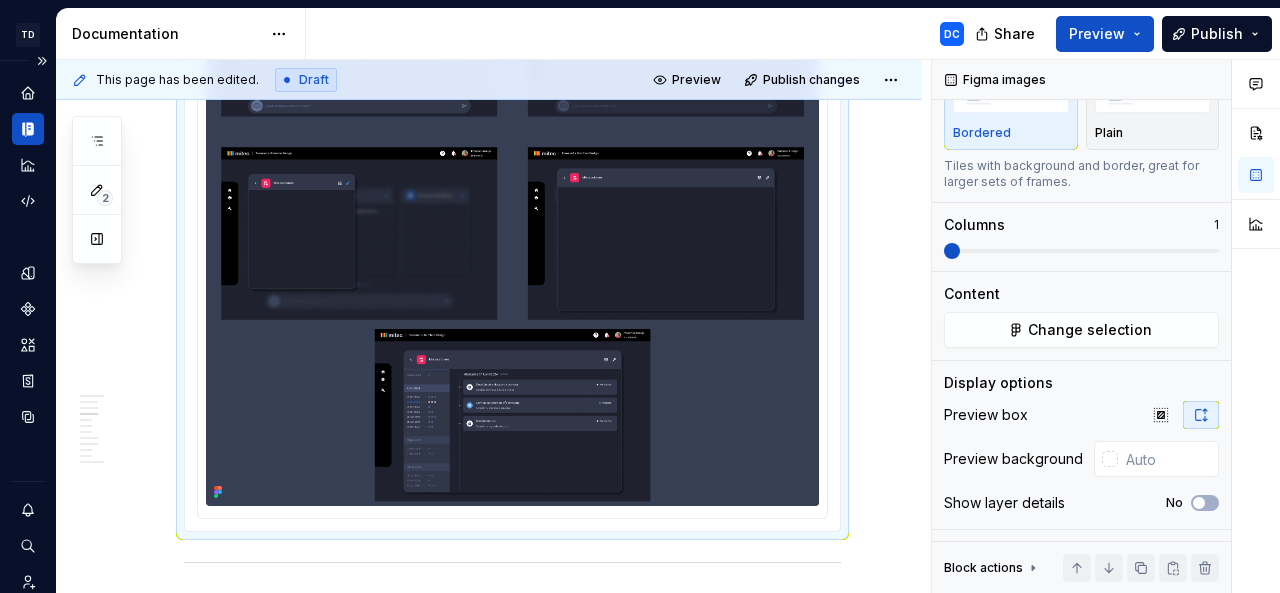 type on "*" 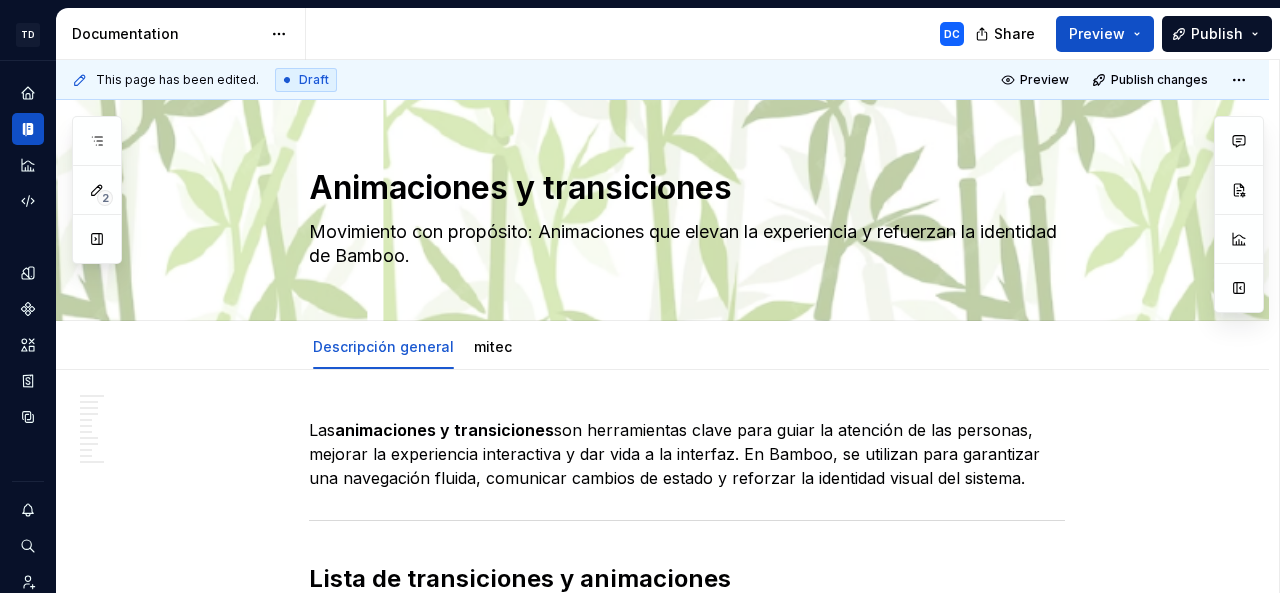 scroll, scrollTop: 0, scrollLeft: 0, axis: both 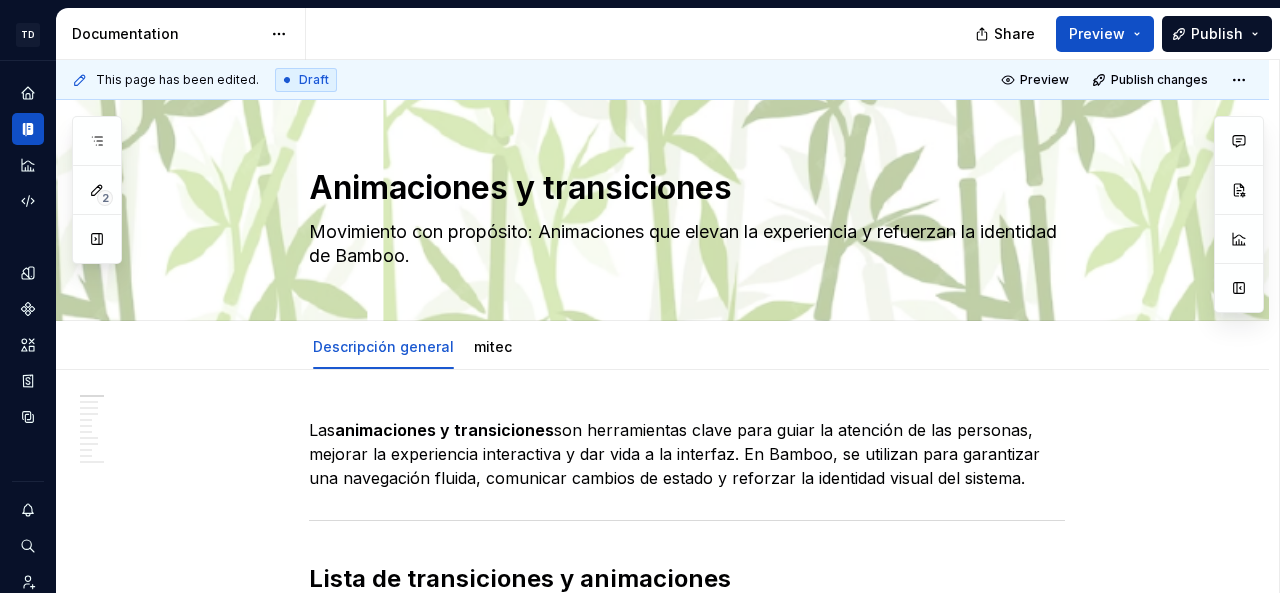 type on "*" 